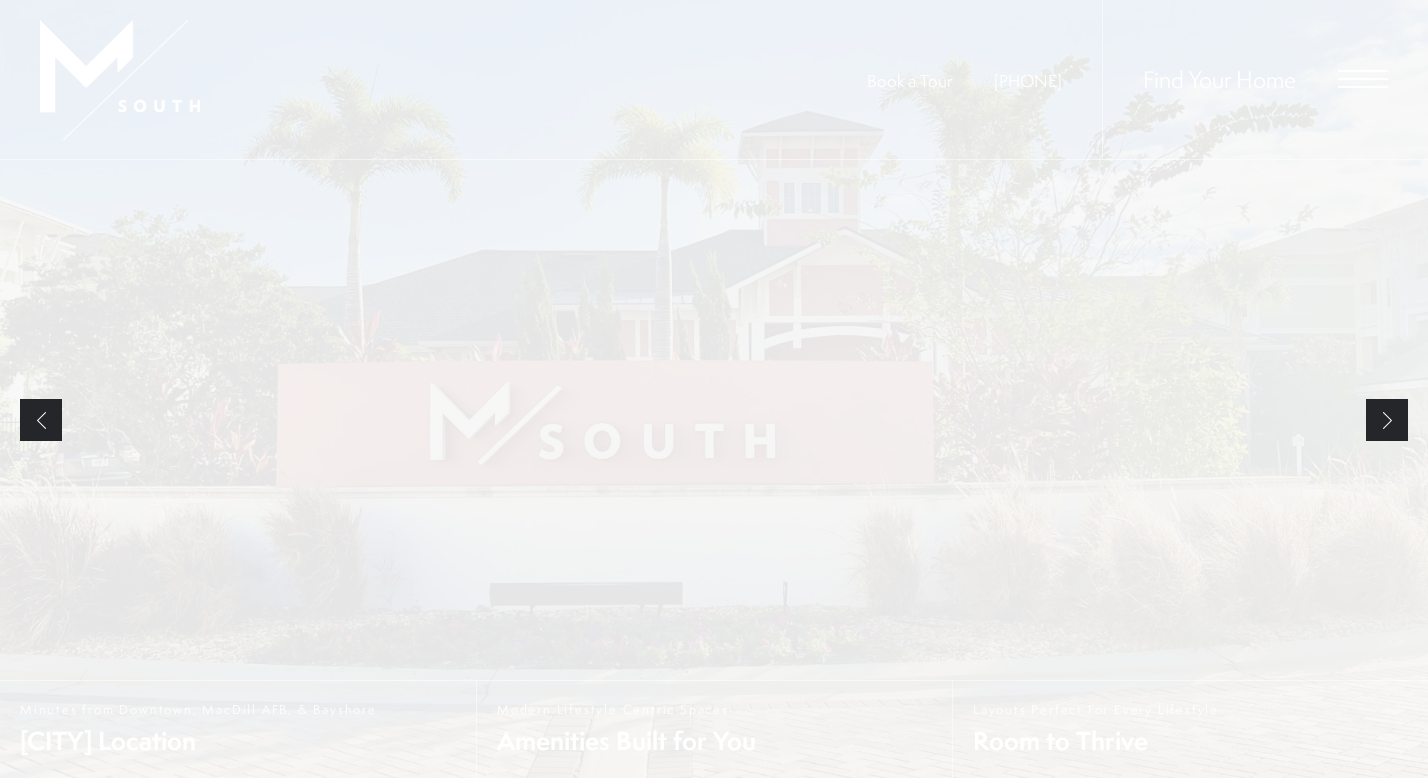 scroll, scrollTop: 0, scrollLeft: 0, axis: both 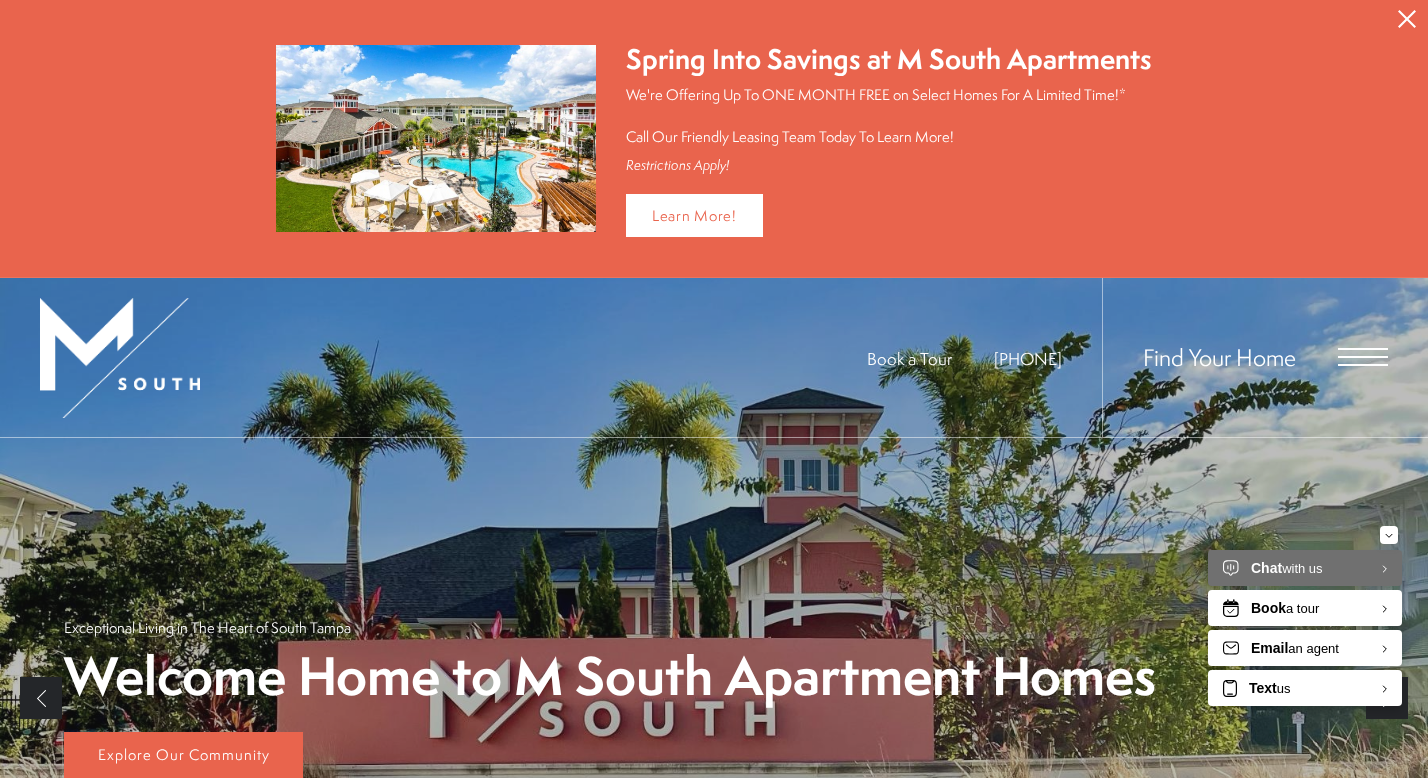 click on "Find Your Home" at bounding box center (1245, 357) 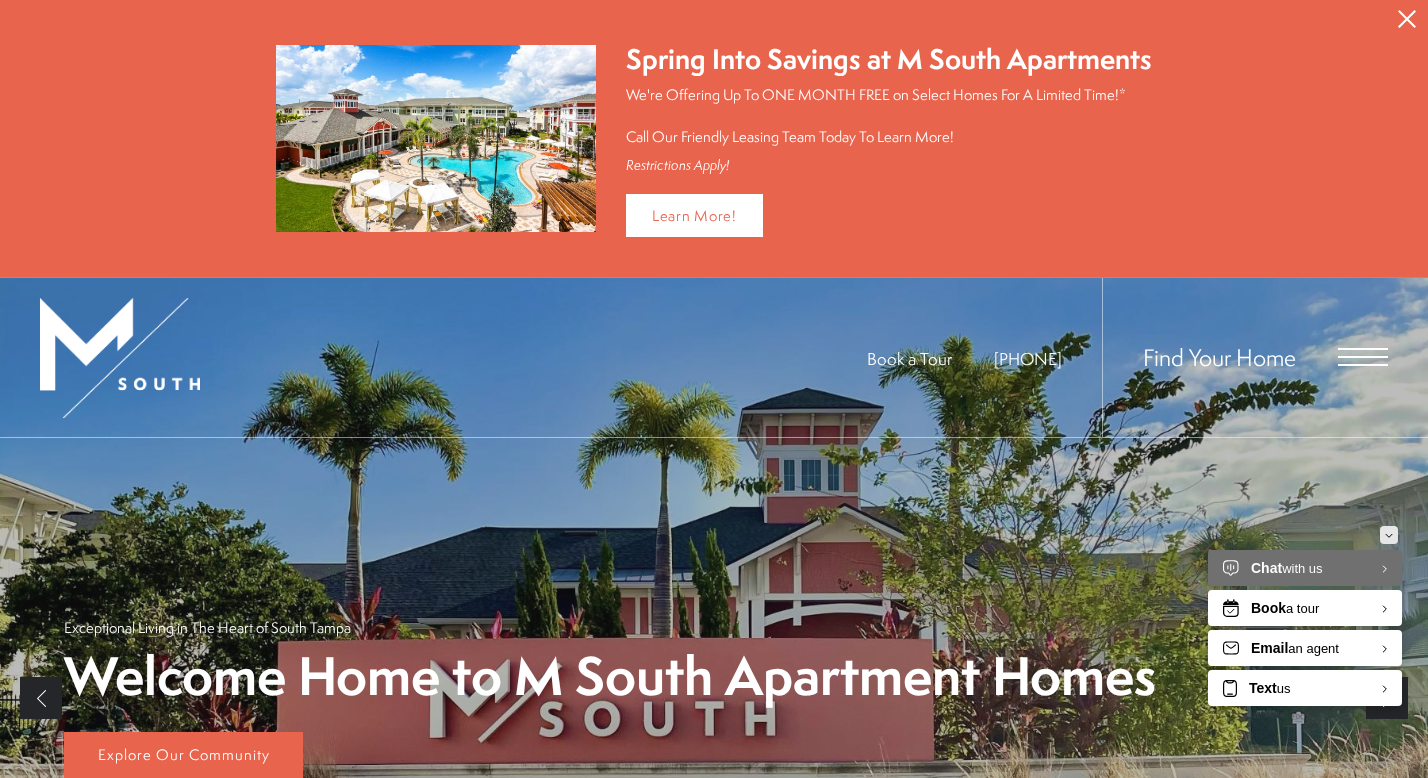 click at bounding box center [1389, 535] 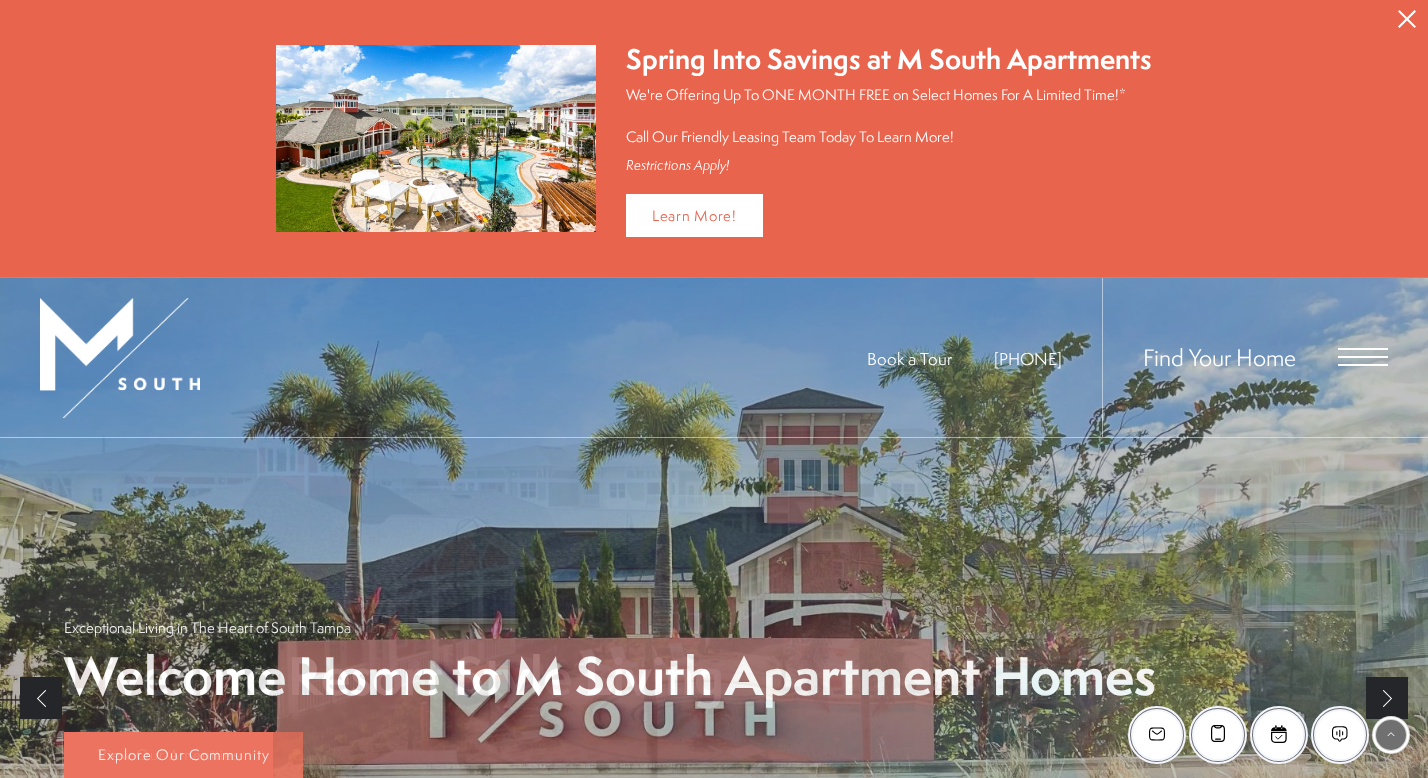 click on "Find Your Home" at bounding box center [1245, 357] 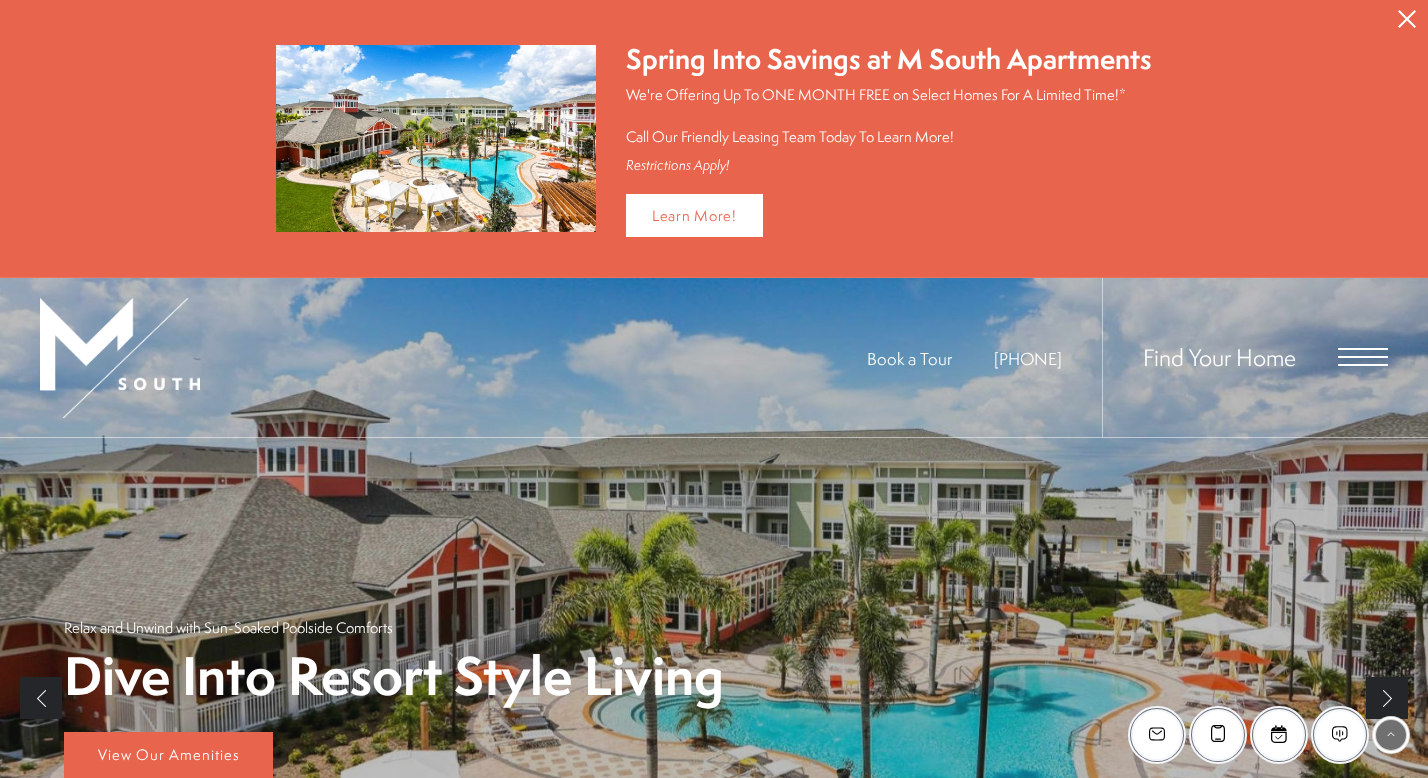 click at bounding box center [1363, 357] 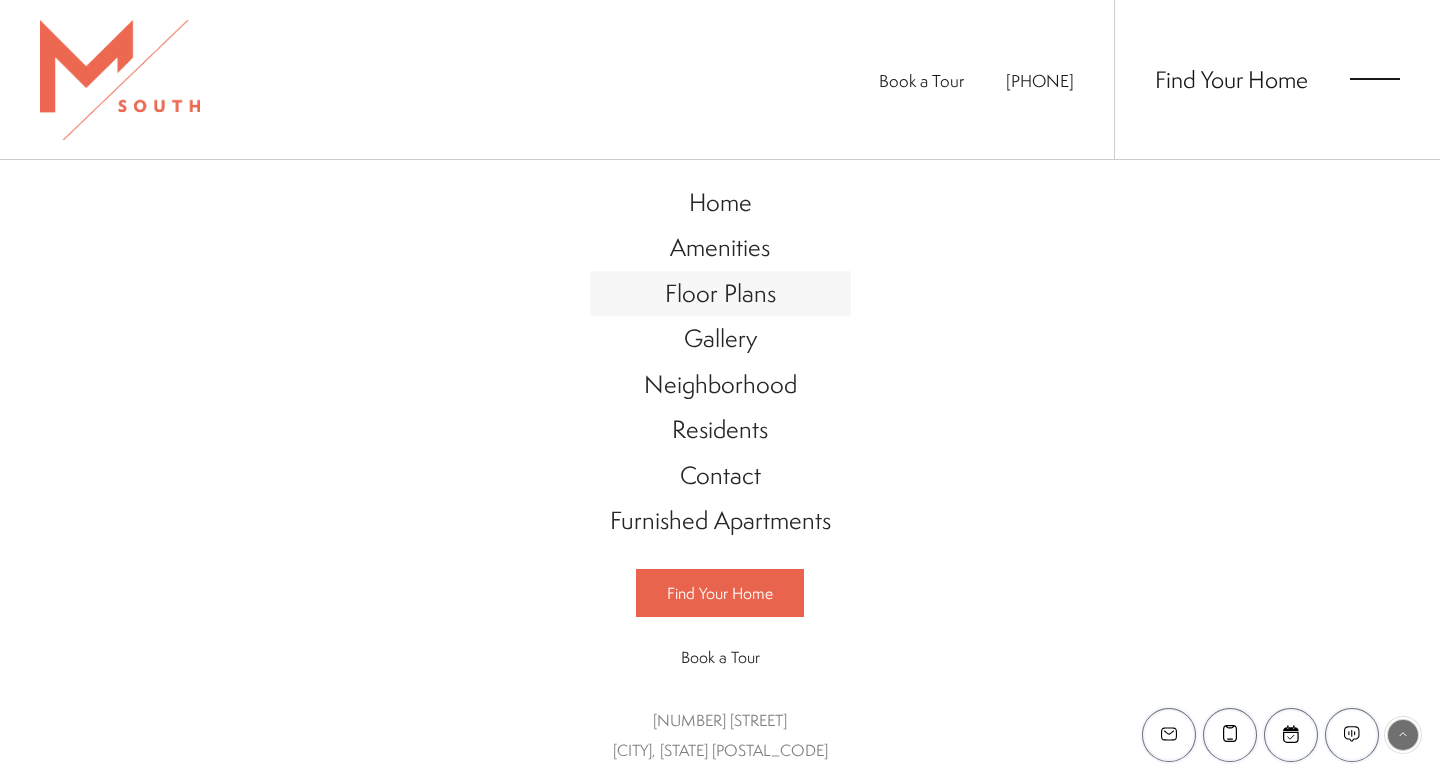 click on "Floor Plans" at bounding box center [720, 293] 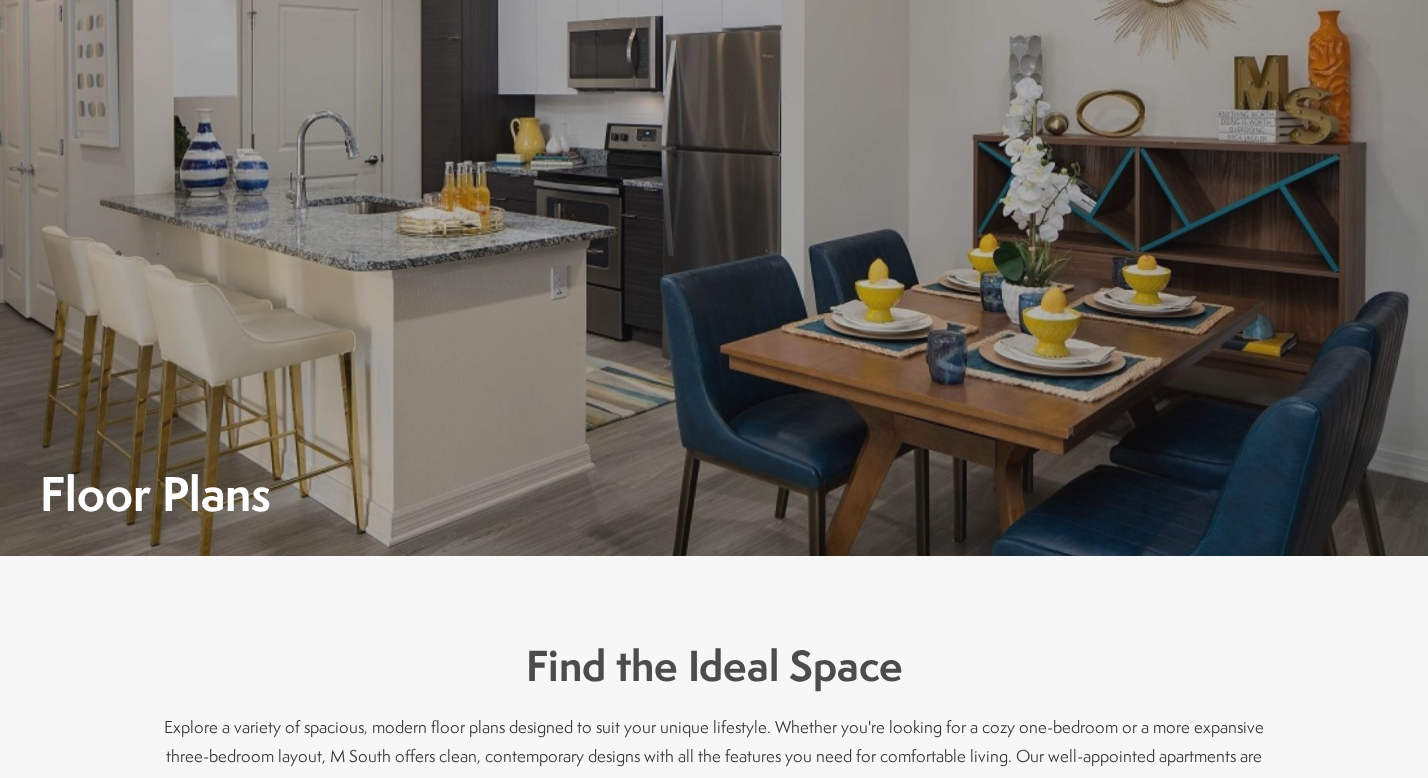 scroll, scrollTop: 0, scrollLeft: 0, axis: both 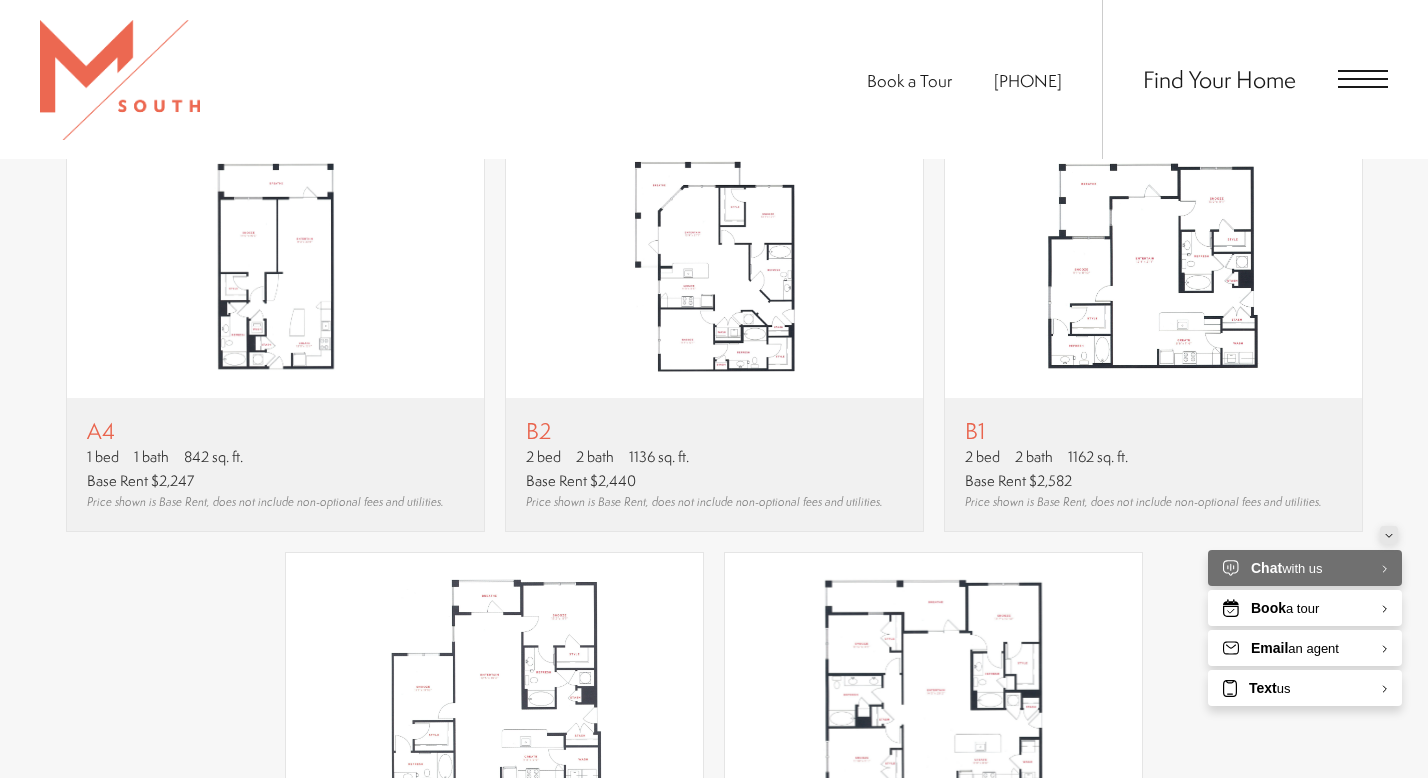click at bounding box center [1389, 535] 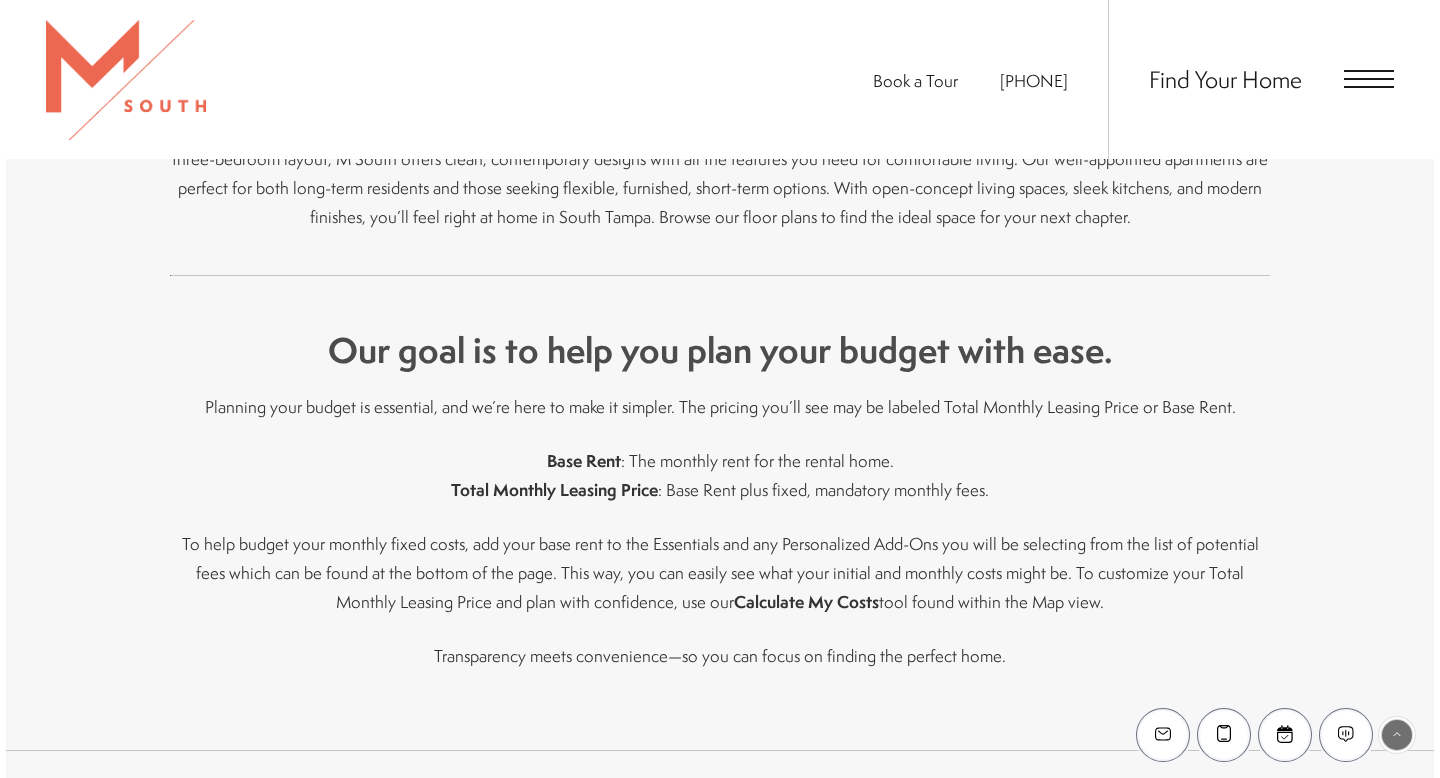 scroll, scrollTop: 0, scrollLeft: 0, axis: both 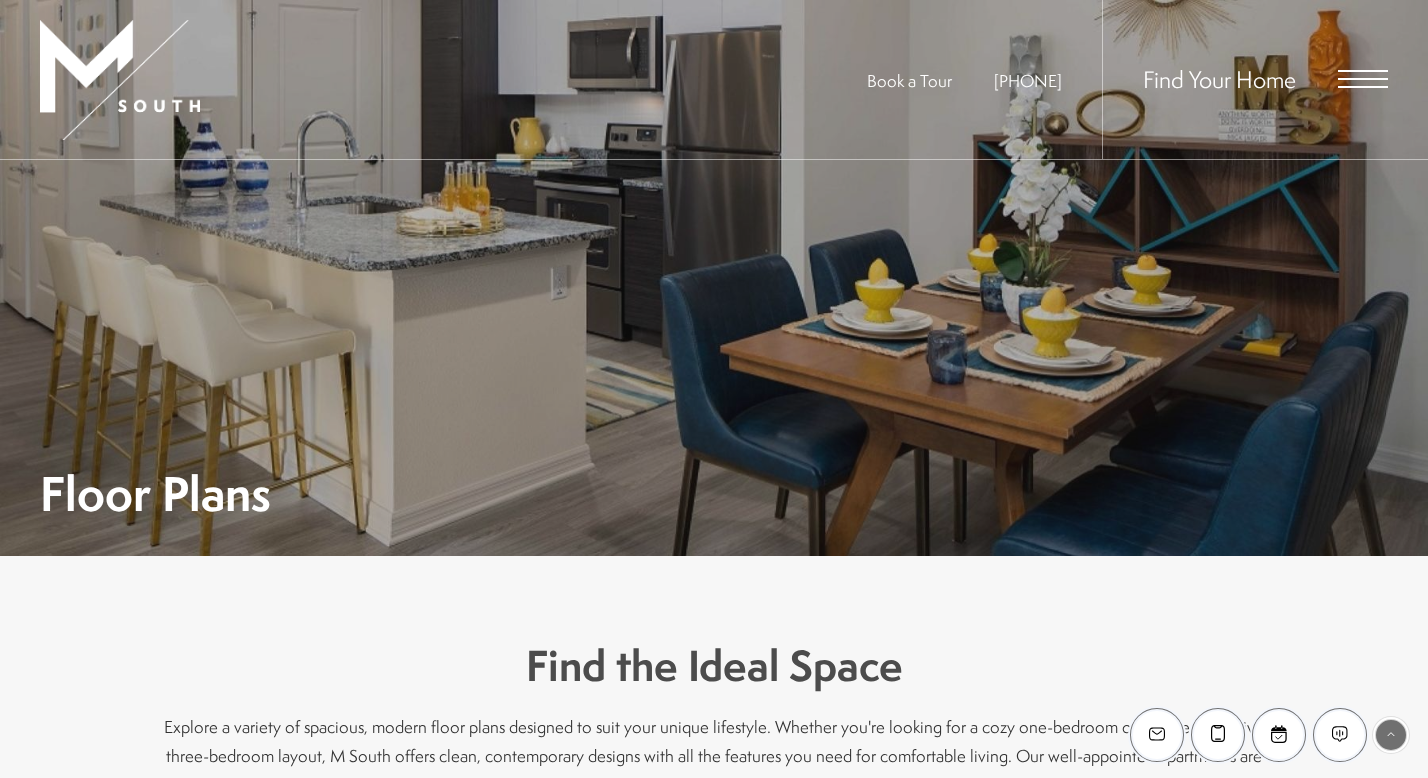 click at bounding box center [1363, 79] 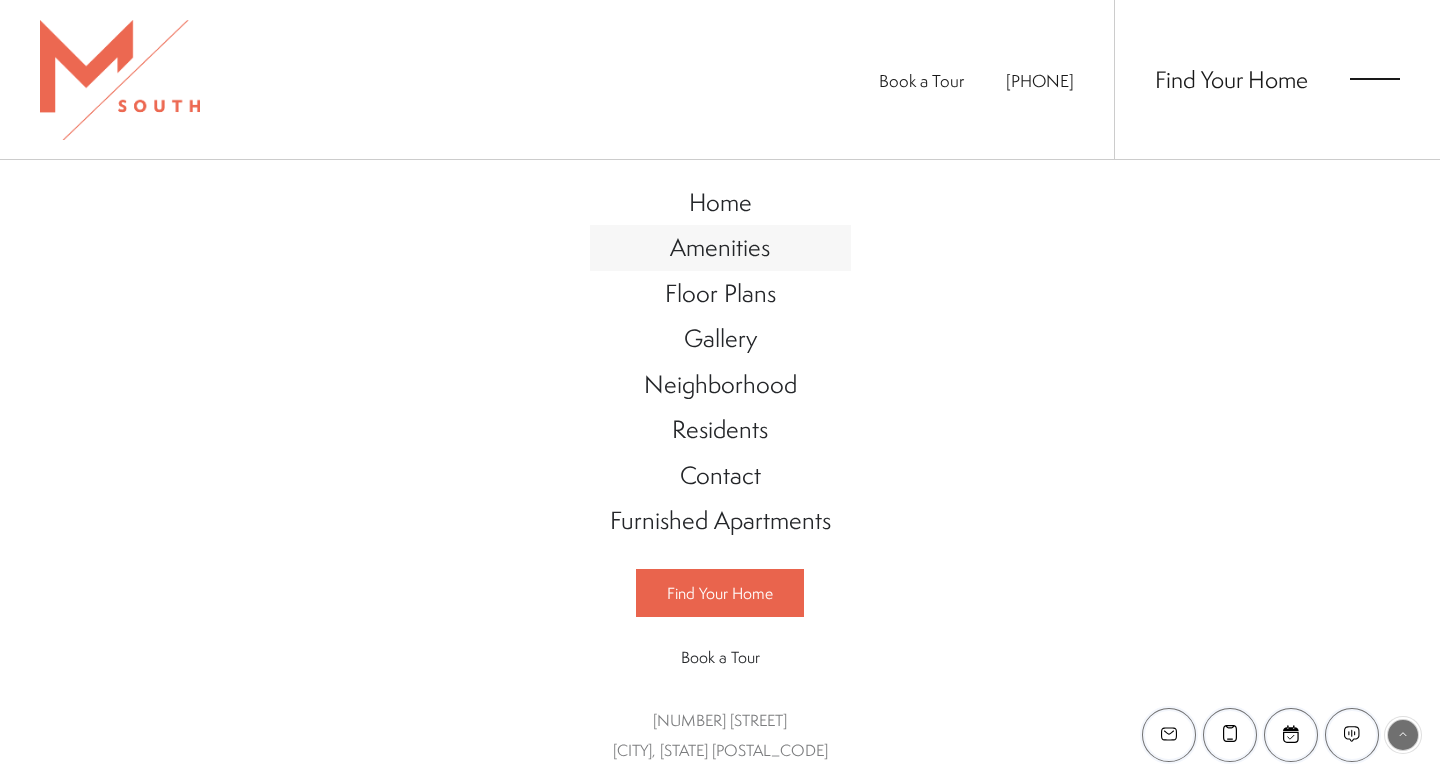 click on "Amenities" at bounding box center [720, 247] 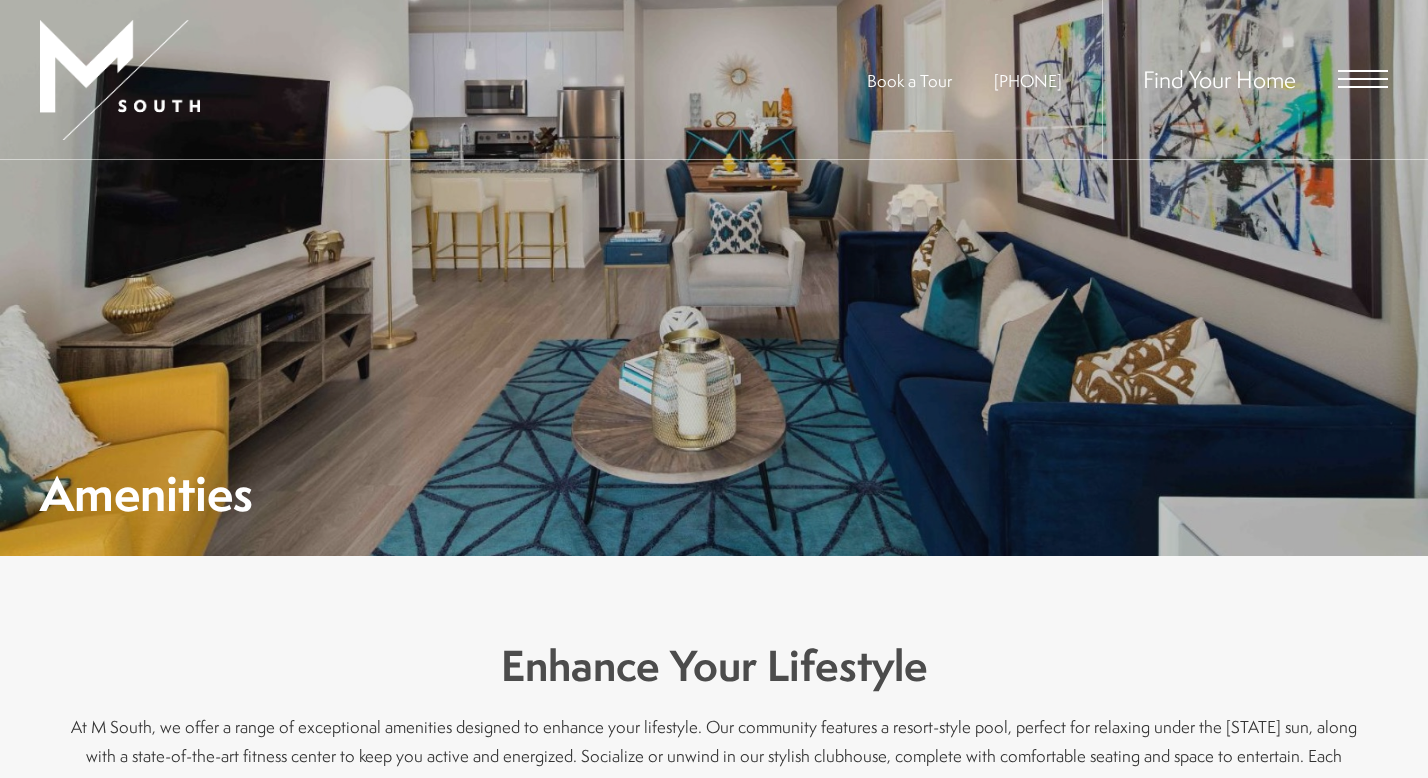 scroll, scrollTop: 0, scrollLeft: 0, axis: both 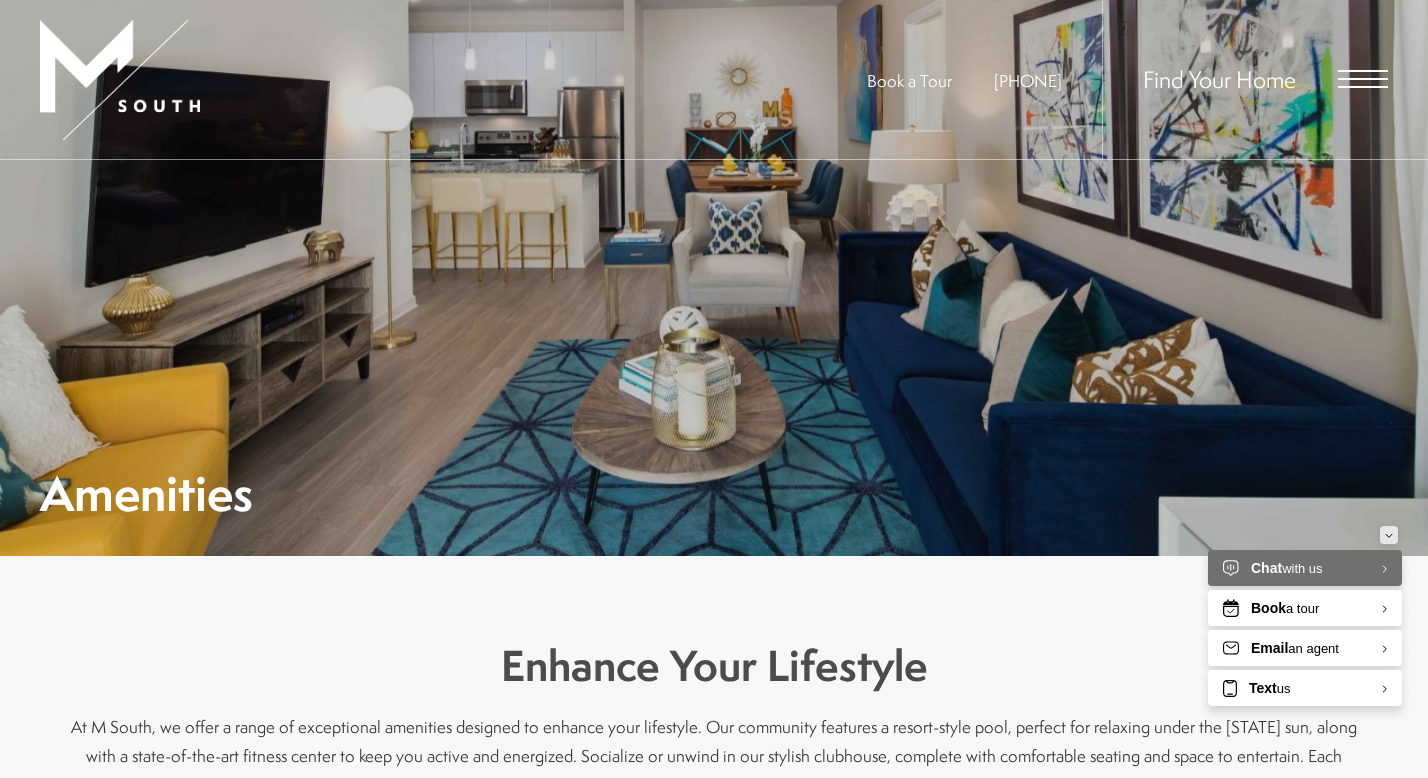 click at bounding box center (1389, 535) 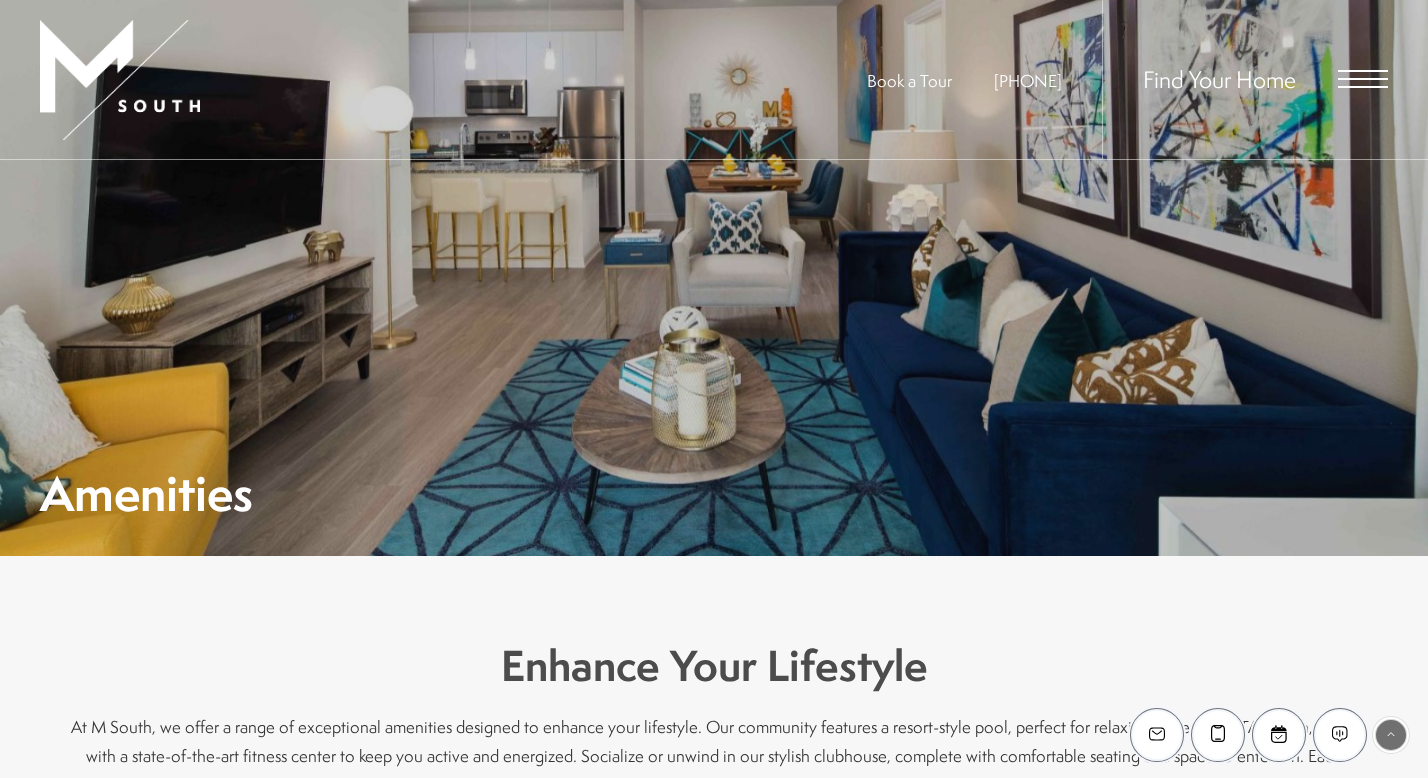 click at bounding box center (1363, 79) 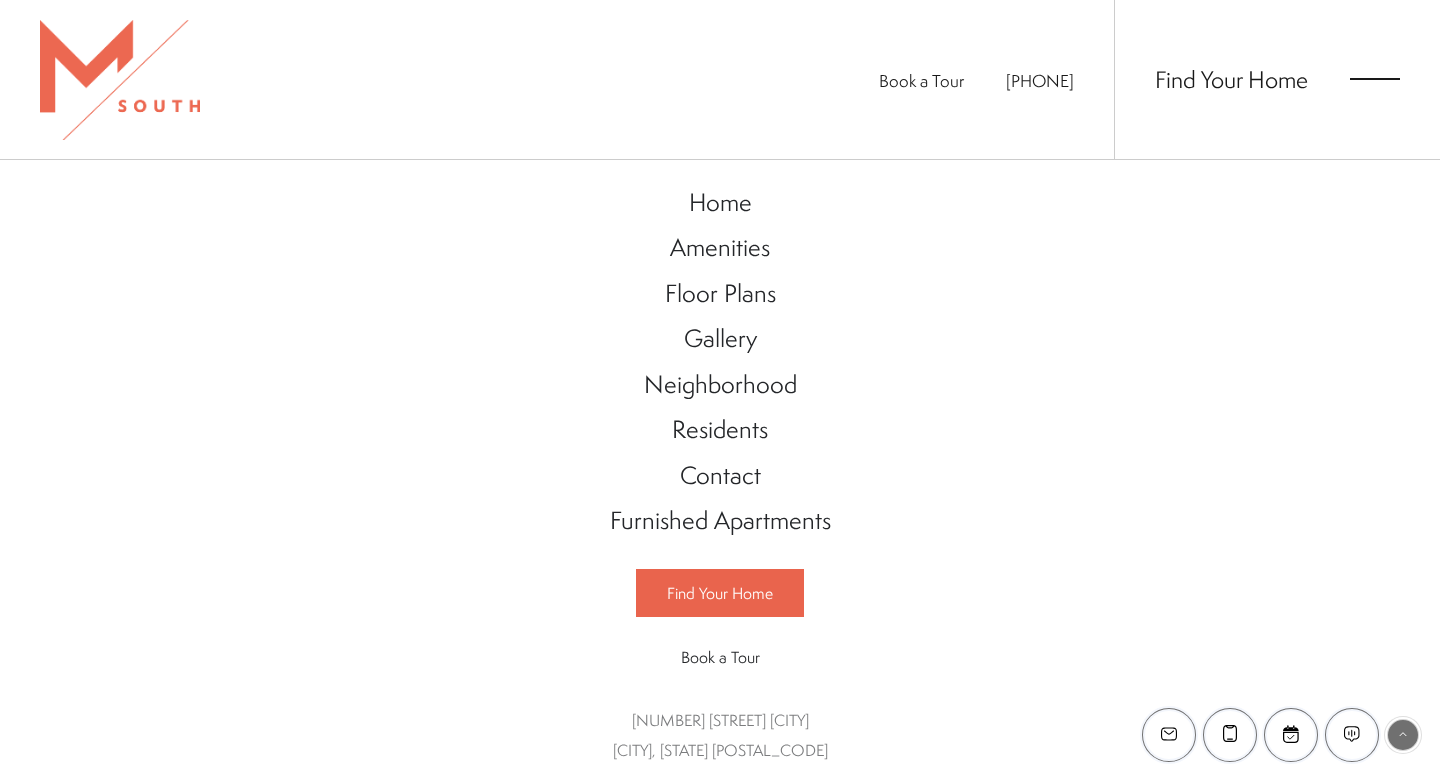 click at bounding box center (1375, 79) 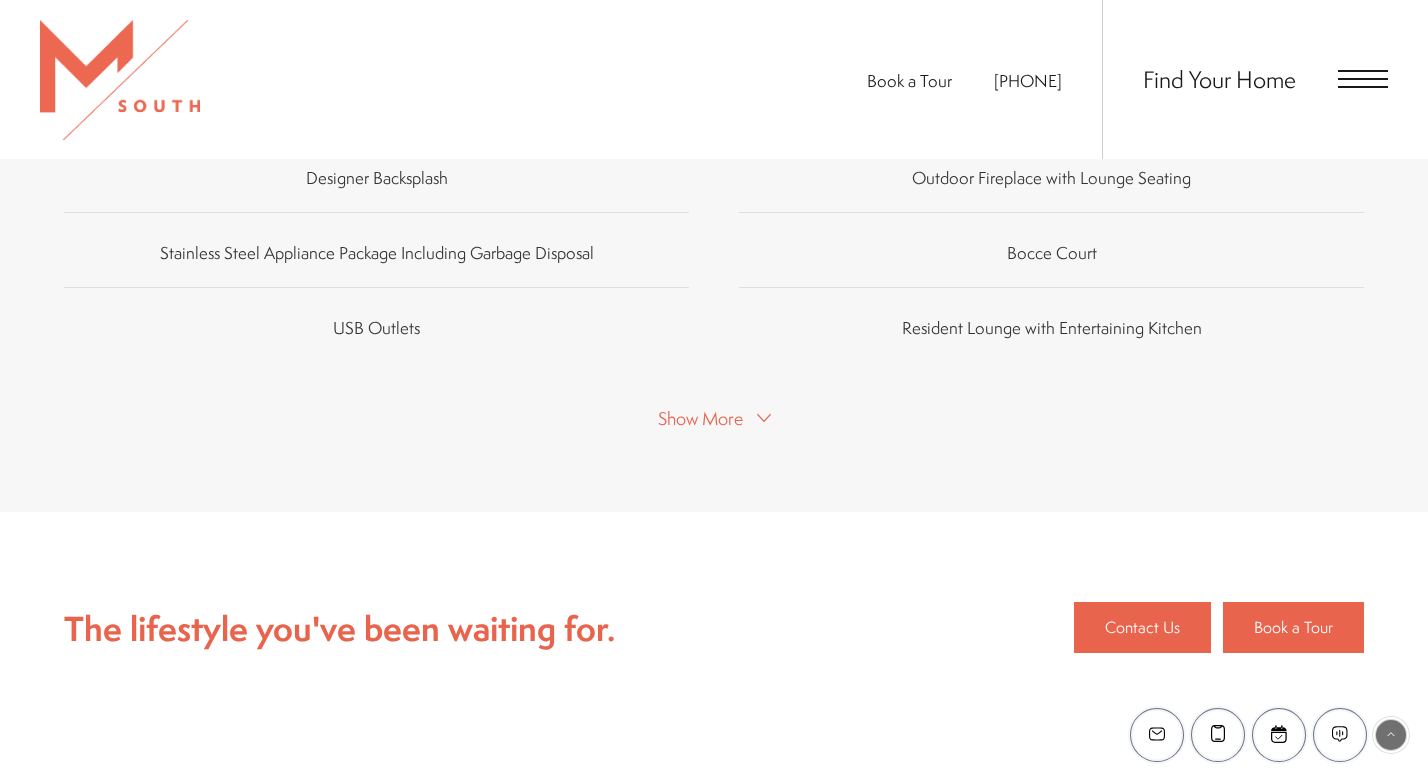 scroll, scrollTop: 1441, scrollLeft: 0, axis: vertical 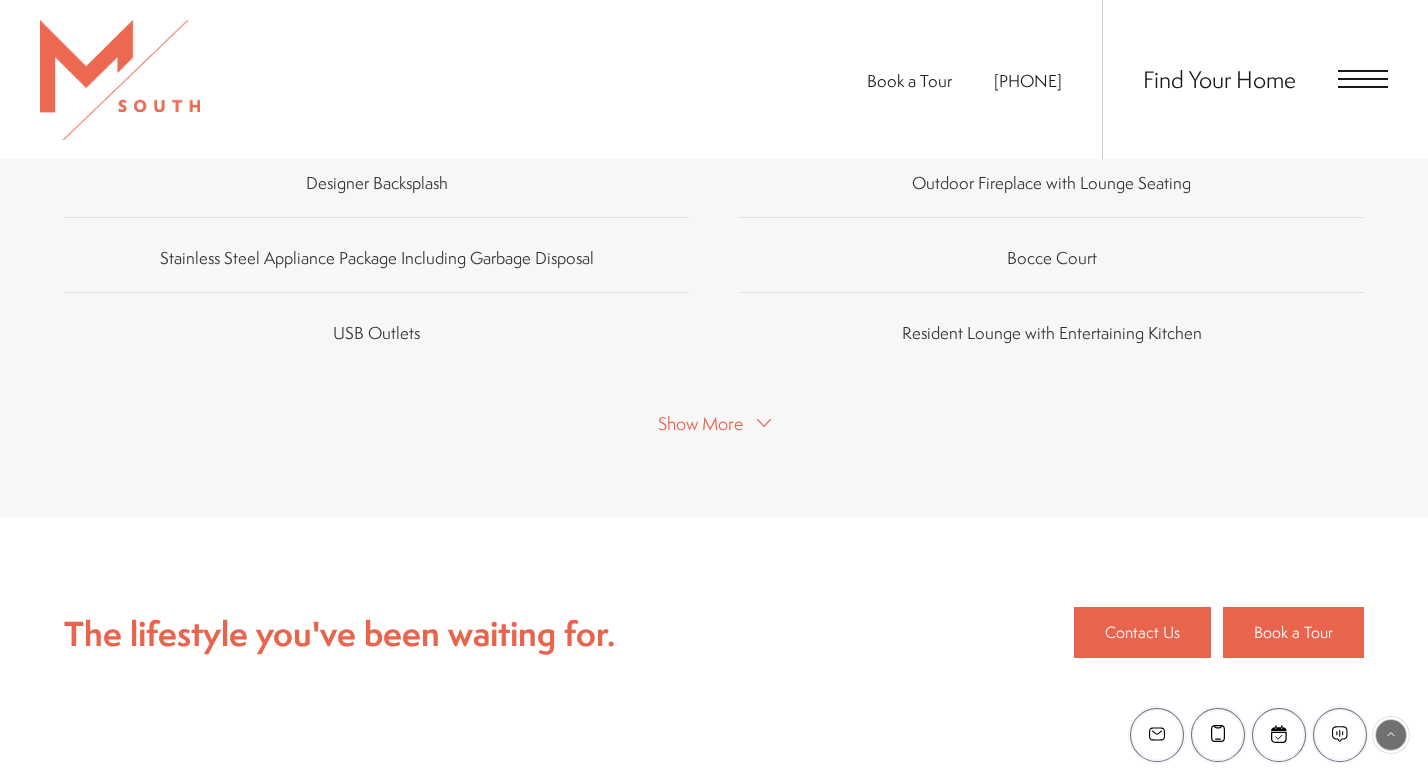 click on "Show More" at bounding box center (700, 423) 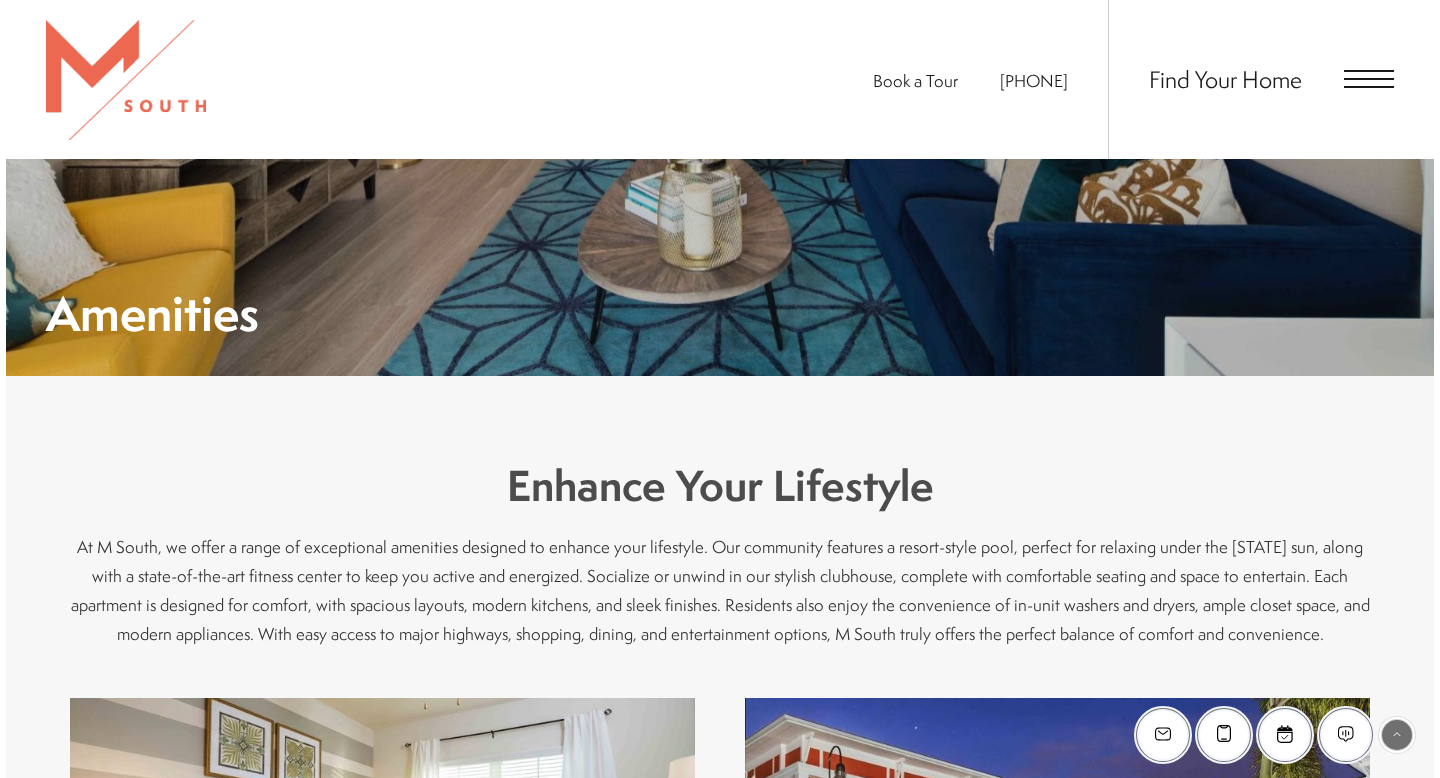 scroll, scrollTop: 0, scrollLeft: 0, axis: both 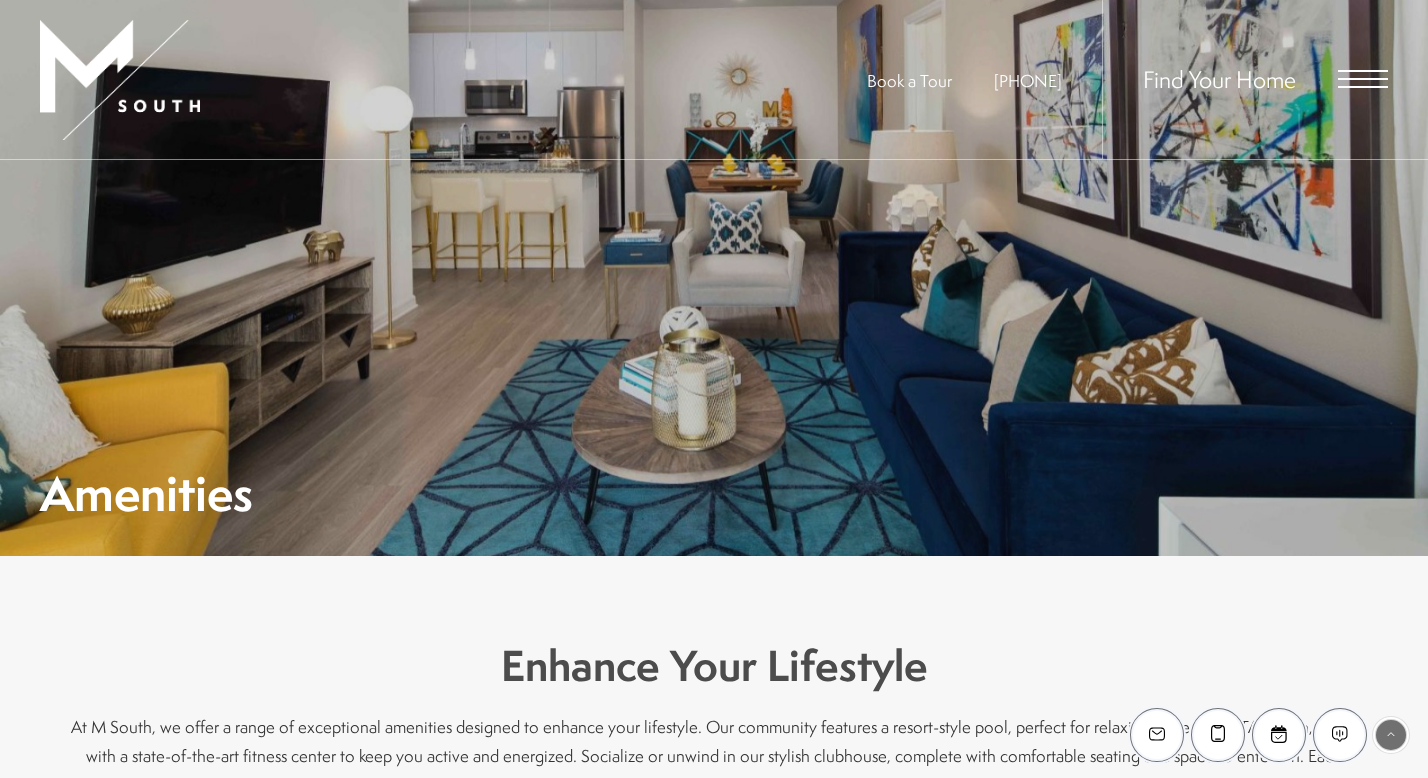 click at bounding box center [1363, 79] 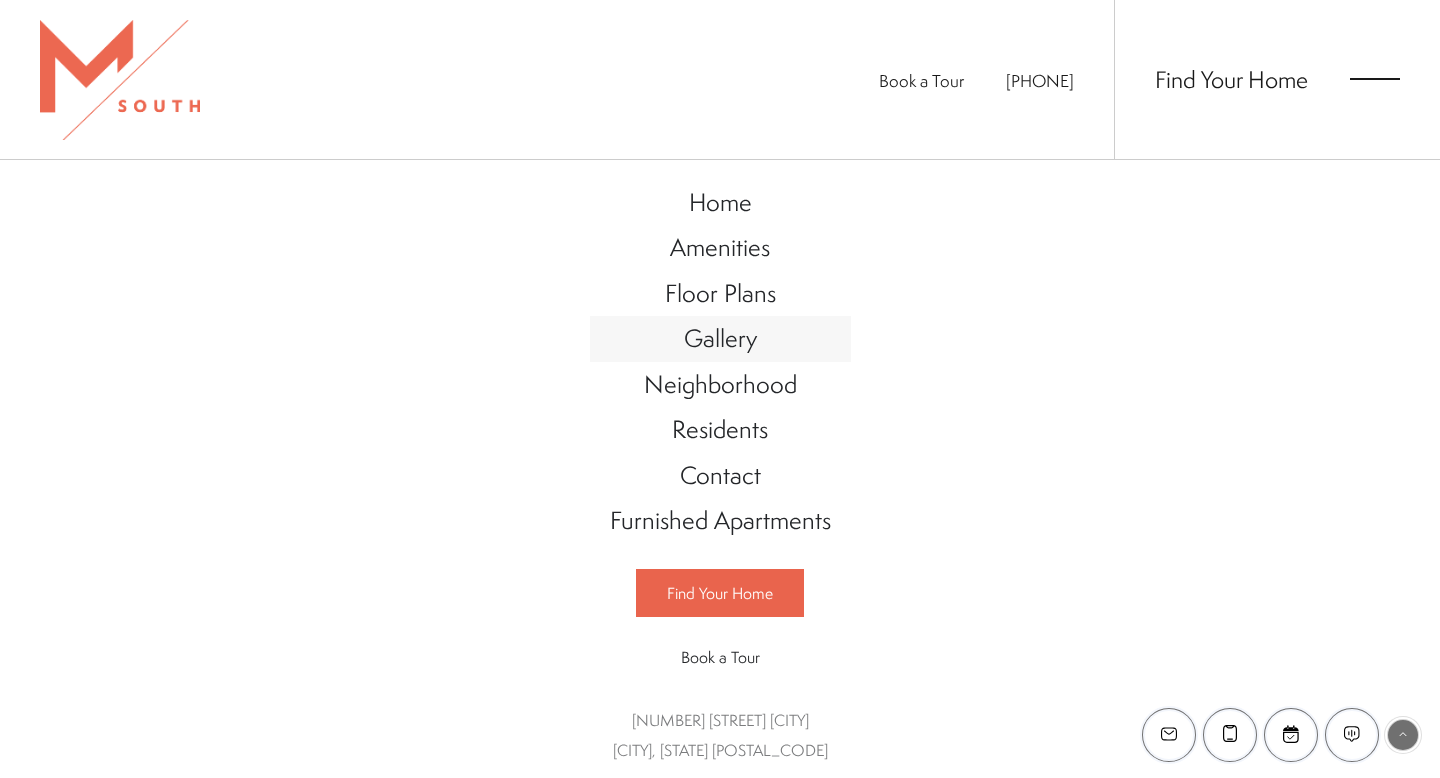 click on "Gallery" at bounding box center (720, 338) 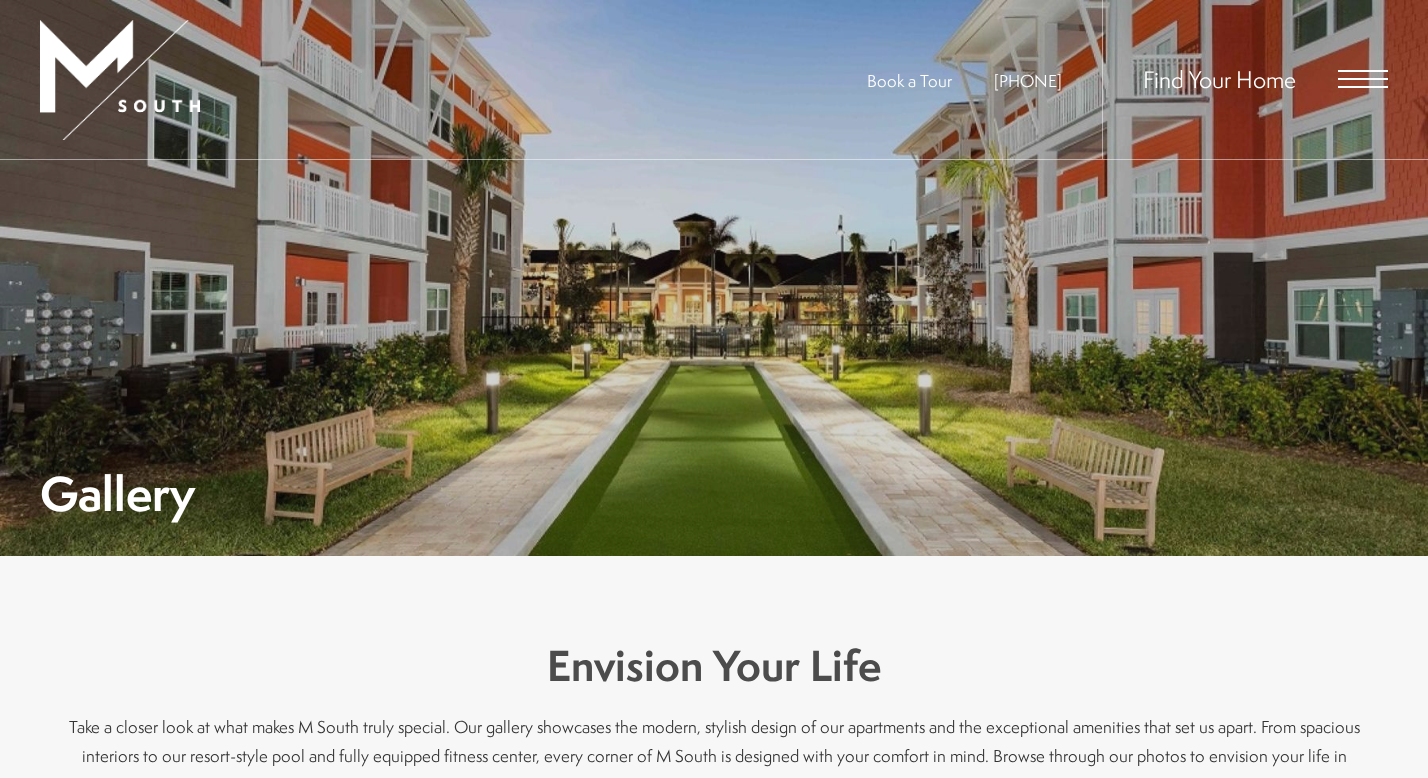 scroll, scrollTop: 0, scrollLeft: 0, axis: both 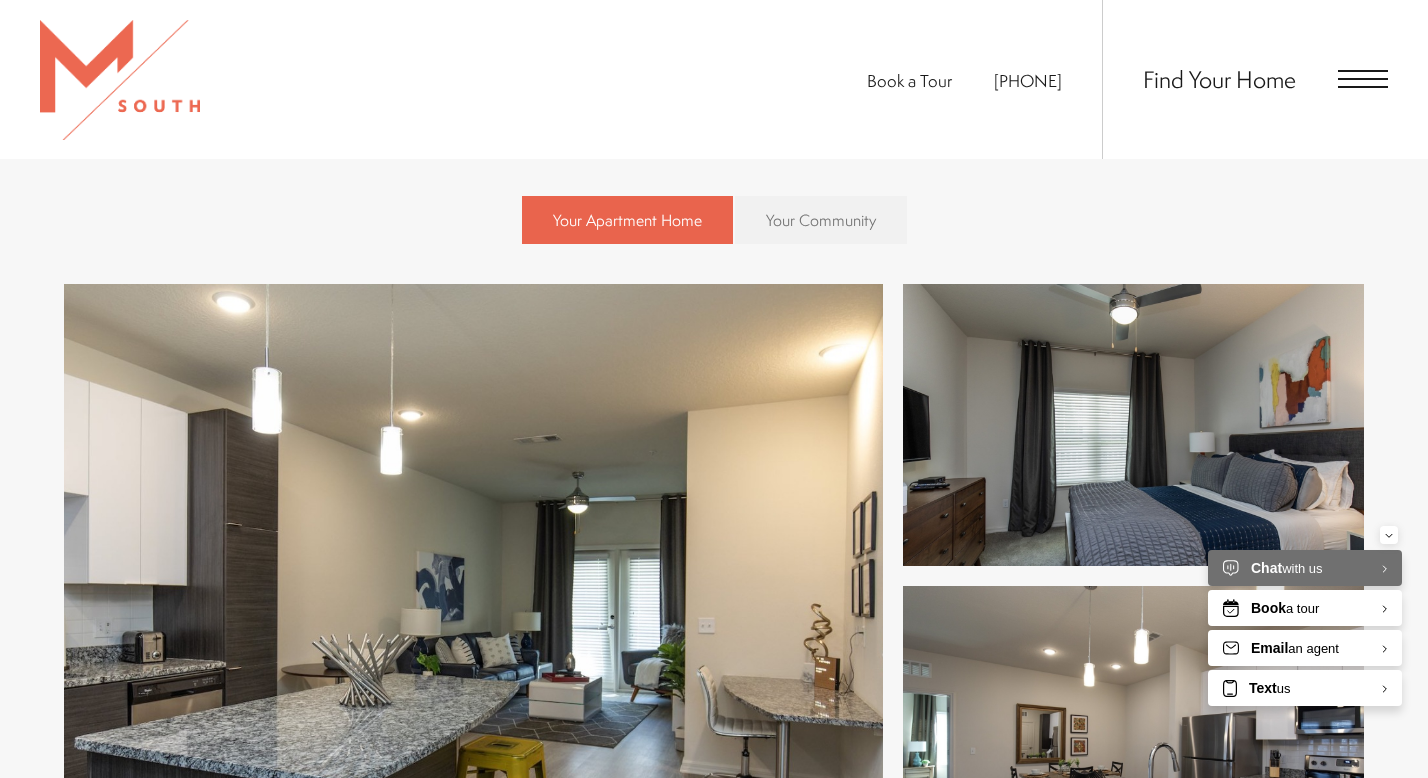 click on "Your Community" at bounding box center [821, 220] 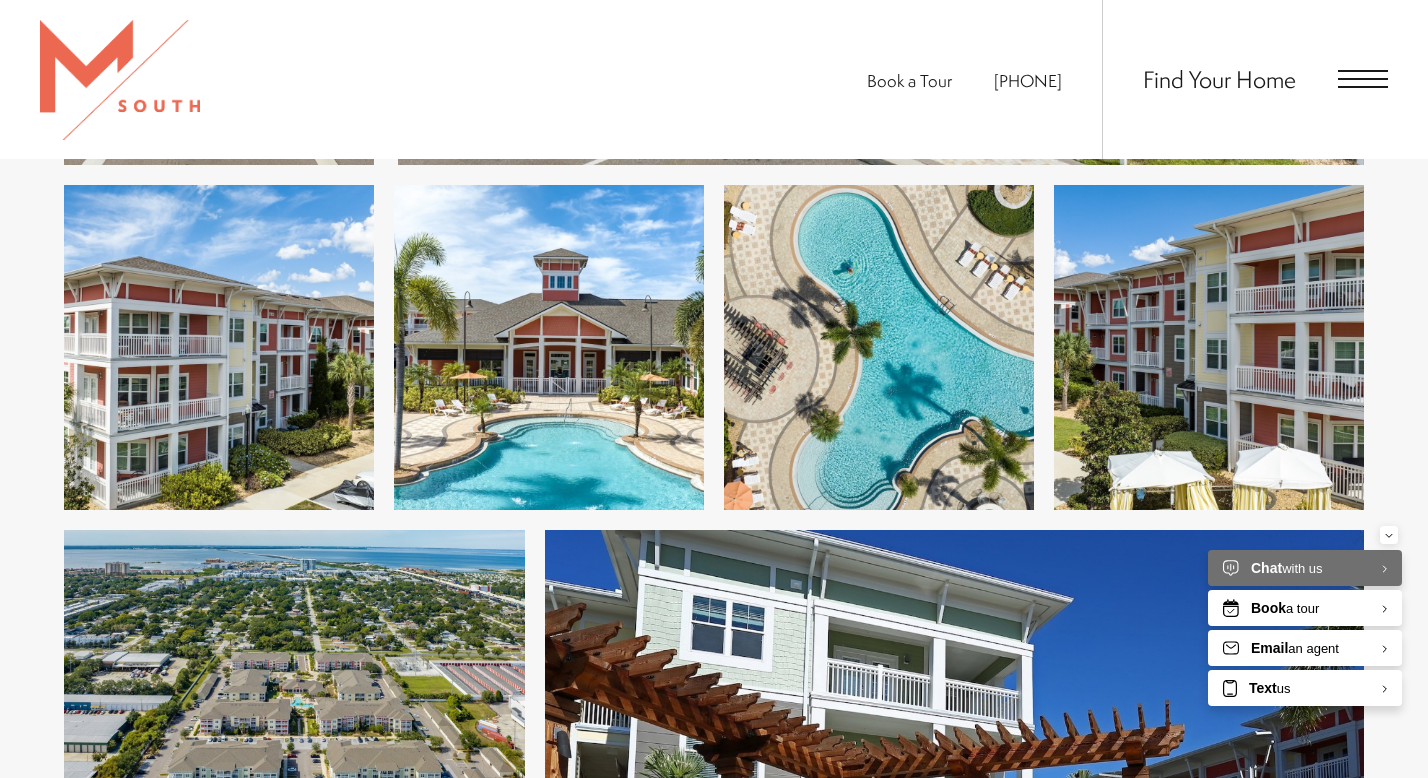 scroll, scrollTop: 2734, scrollLeft: 0, axis: vertical 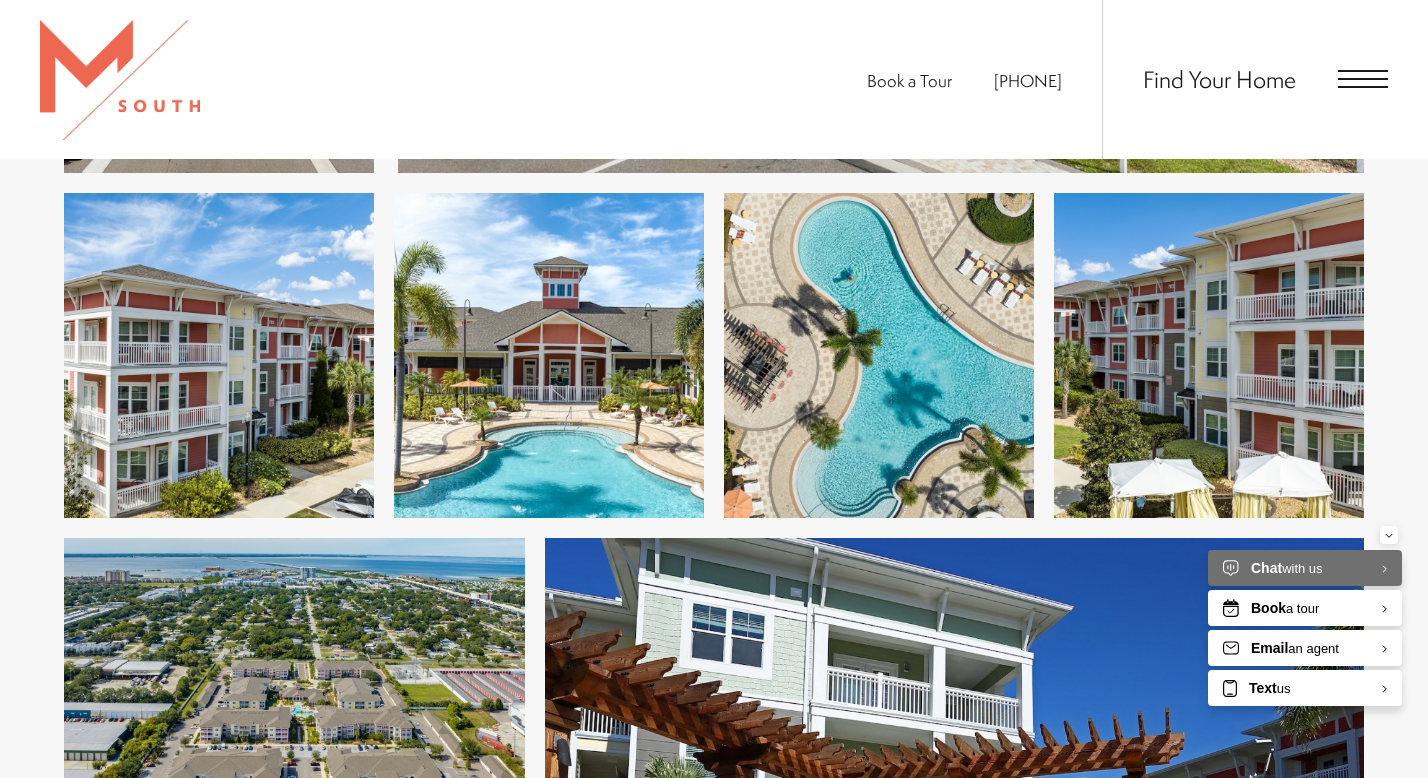 click at bounding box center (879, 355) 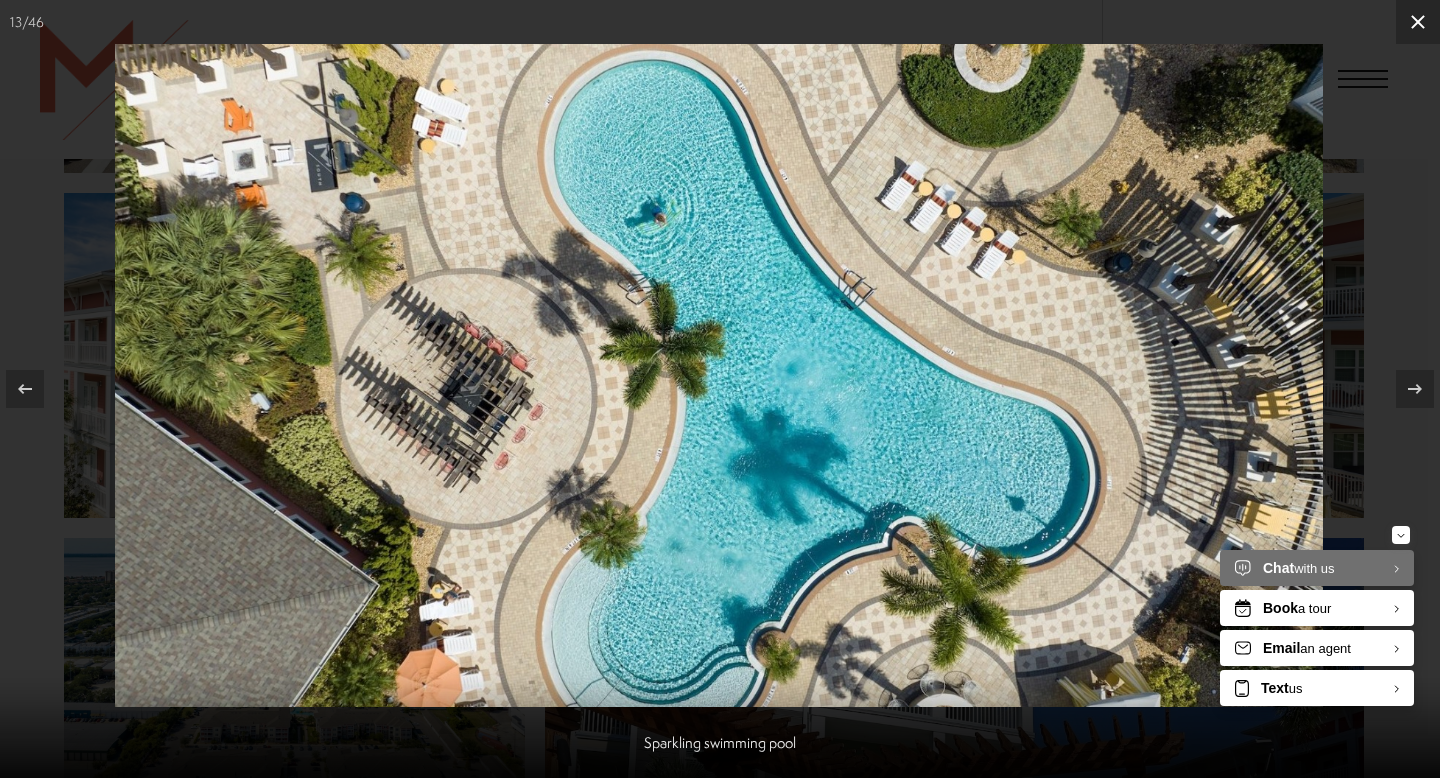click 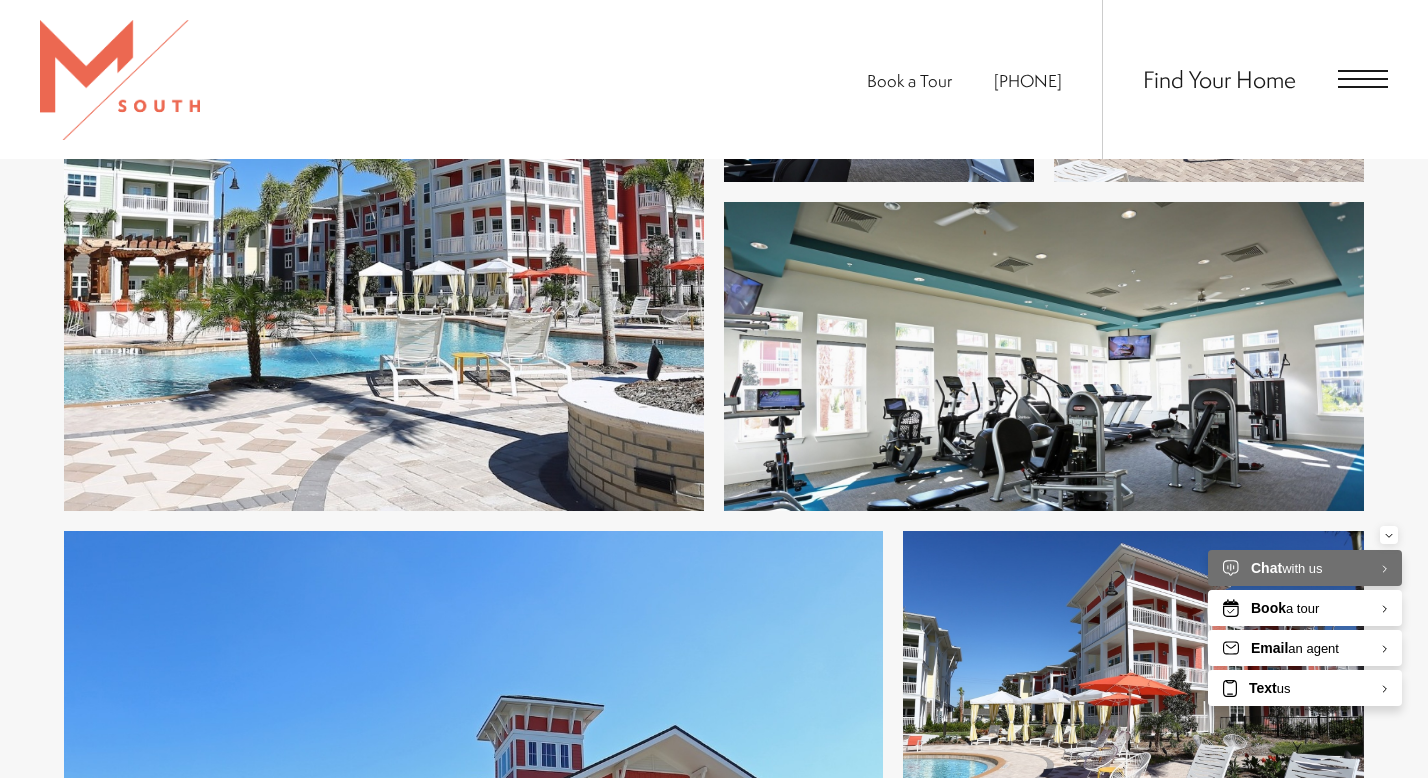scroll, scrollTop: 3984, scrollLeft: 0, axis: vertical 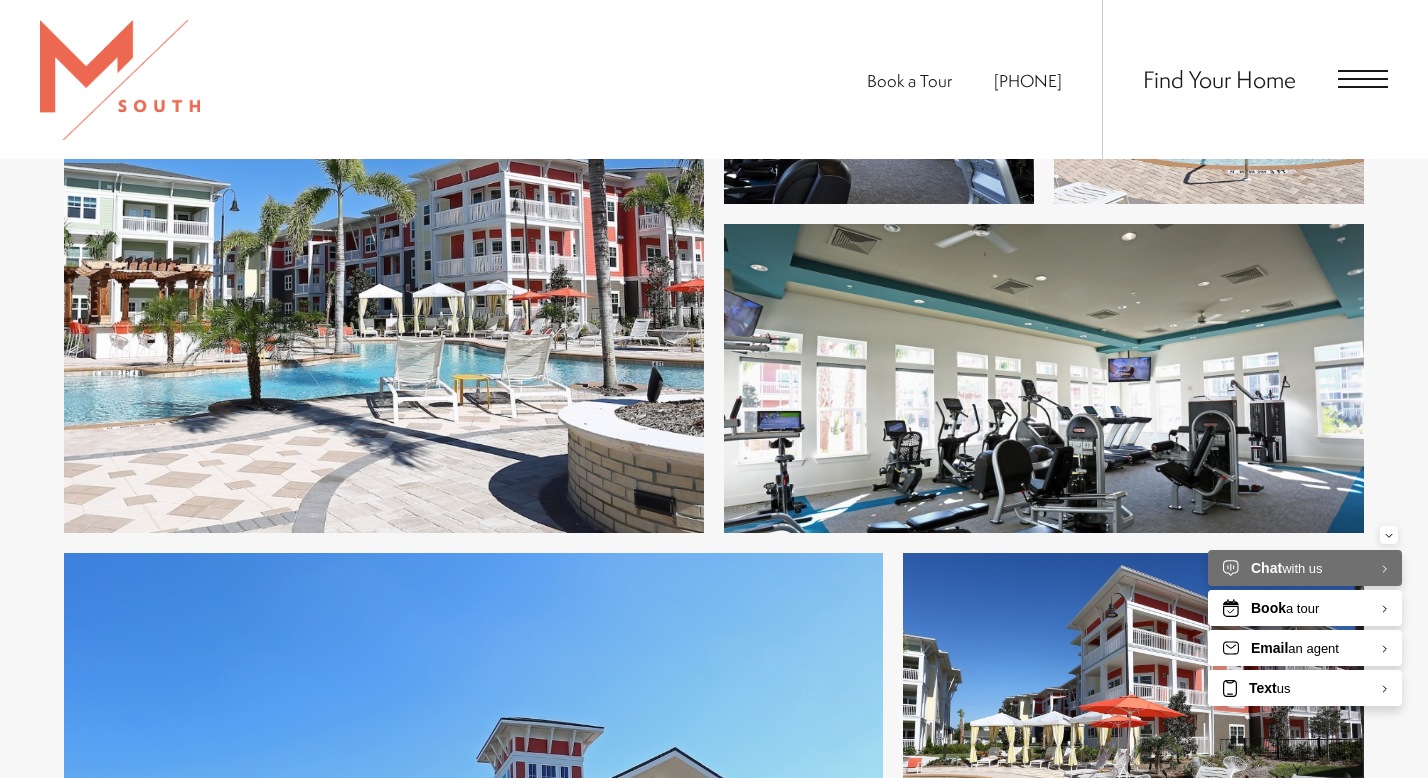 click at bounding box center (1044, 378) 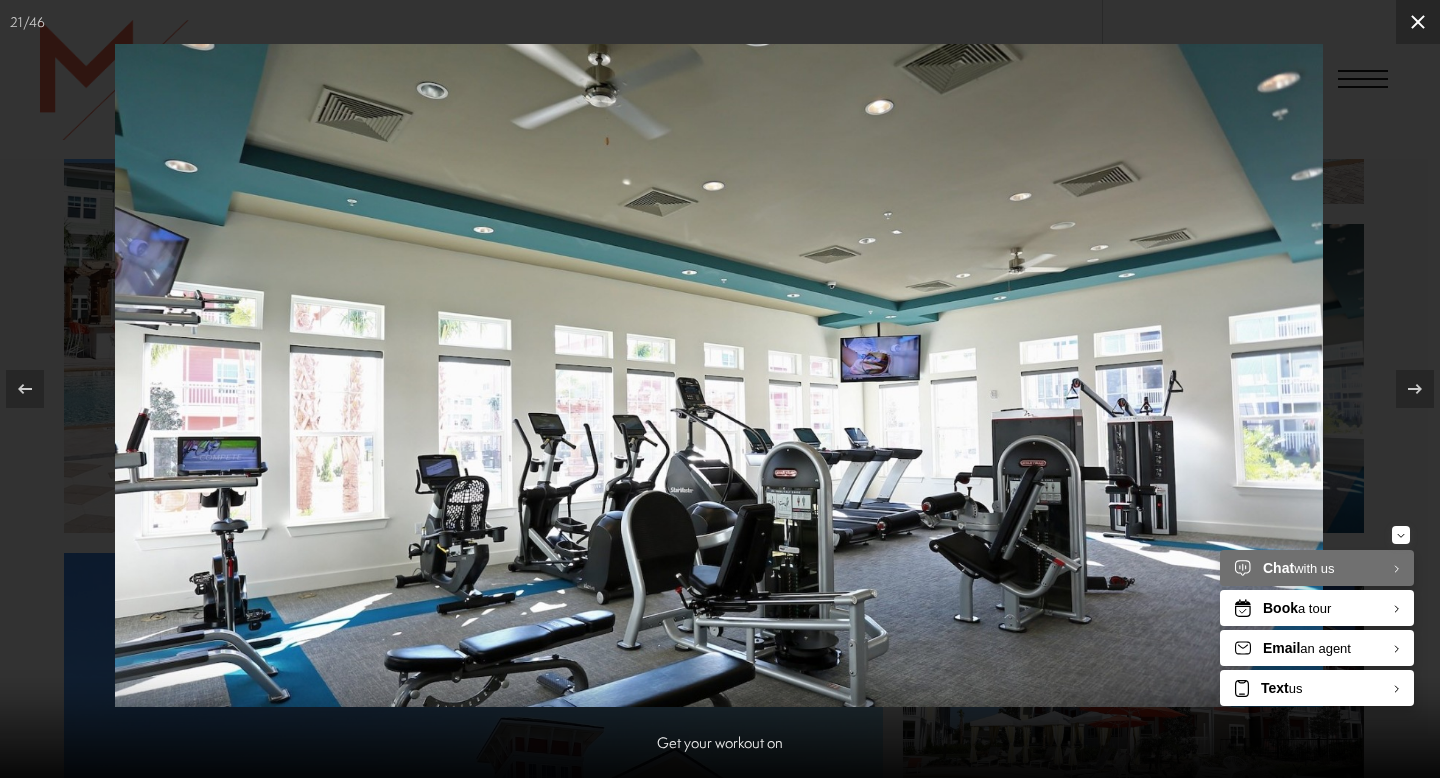click 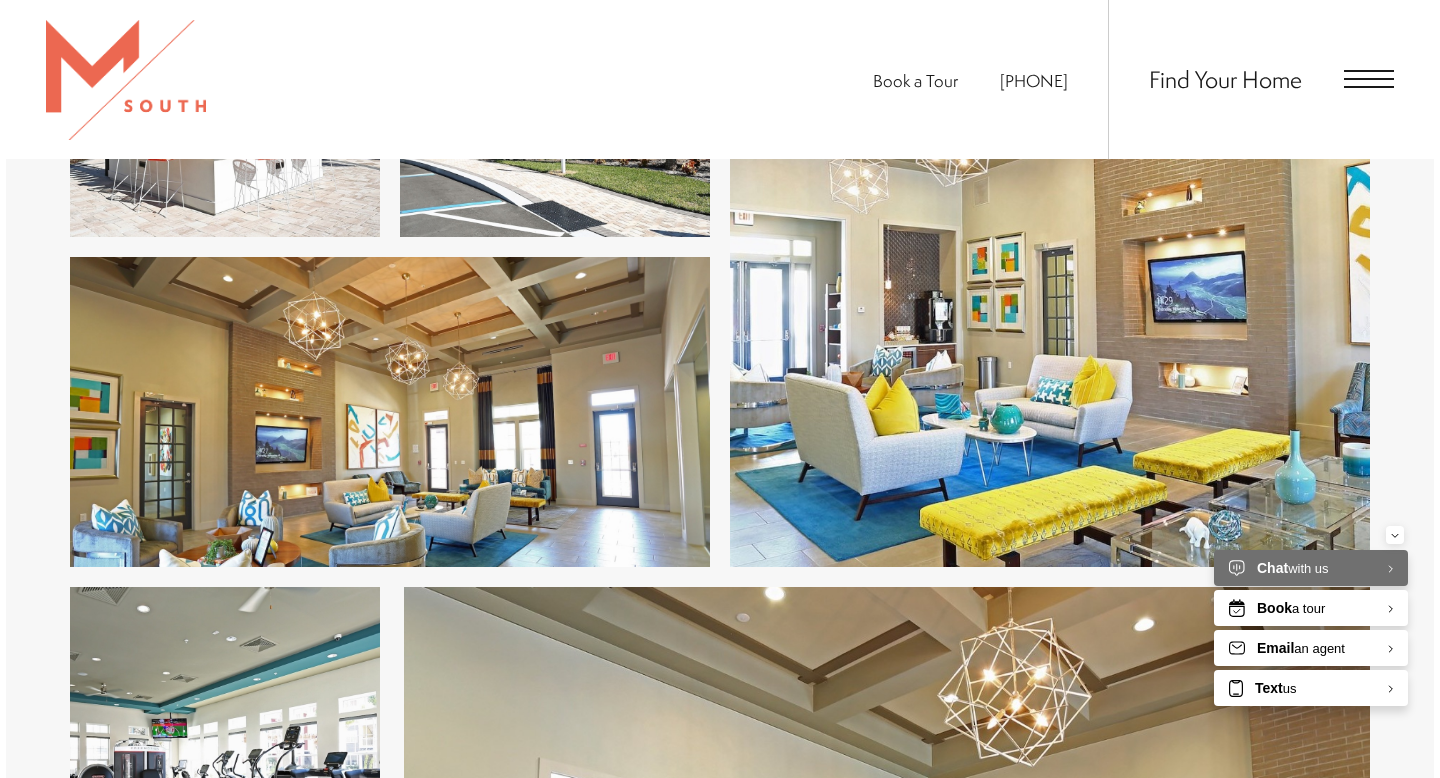 scroll, scrollTop: 5213, scrollLeft: 0, axis: vertical 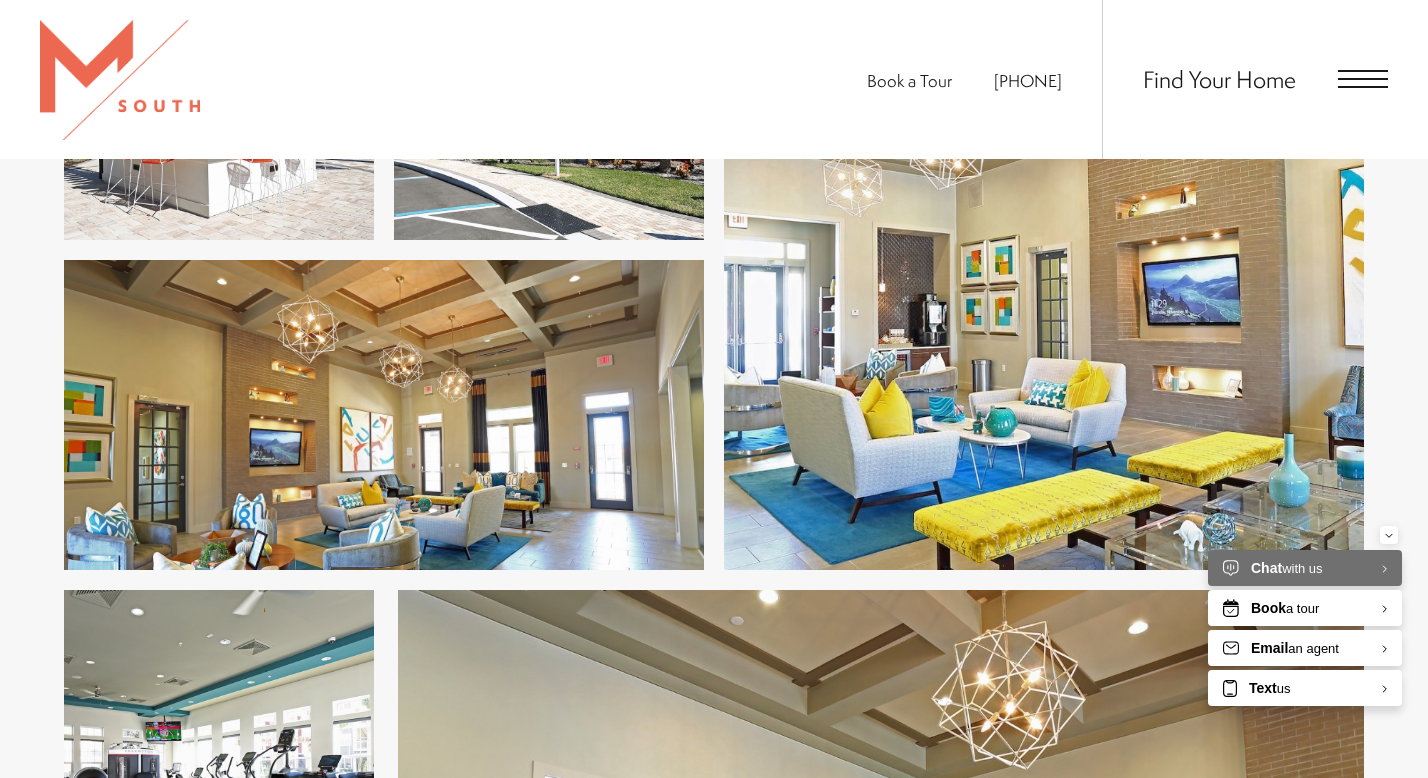 click at bounding box center [384, 414] 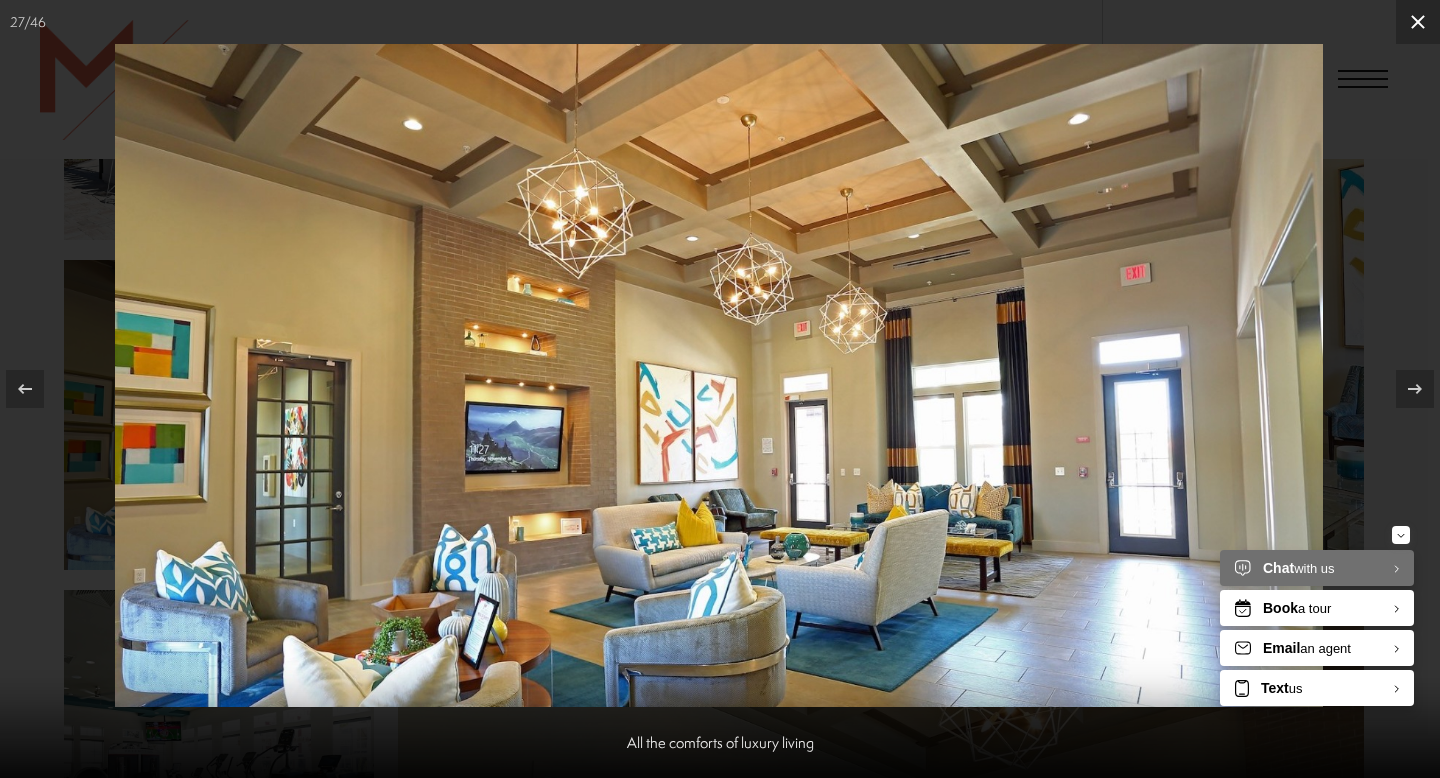 click 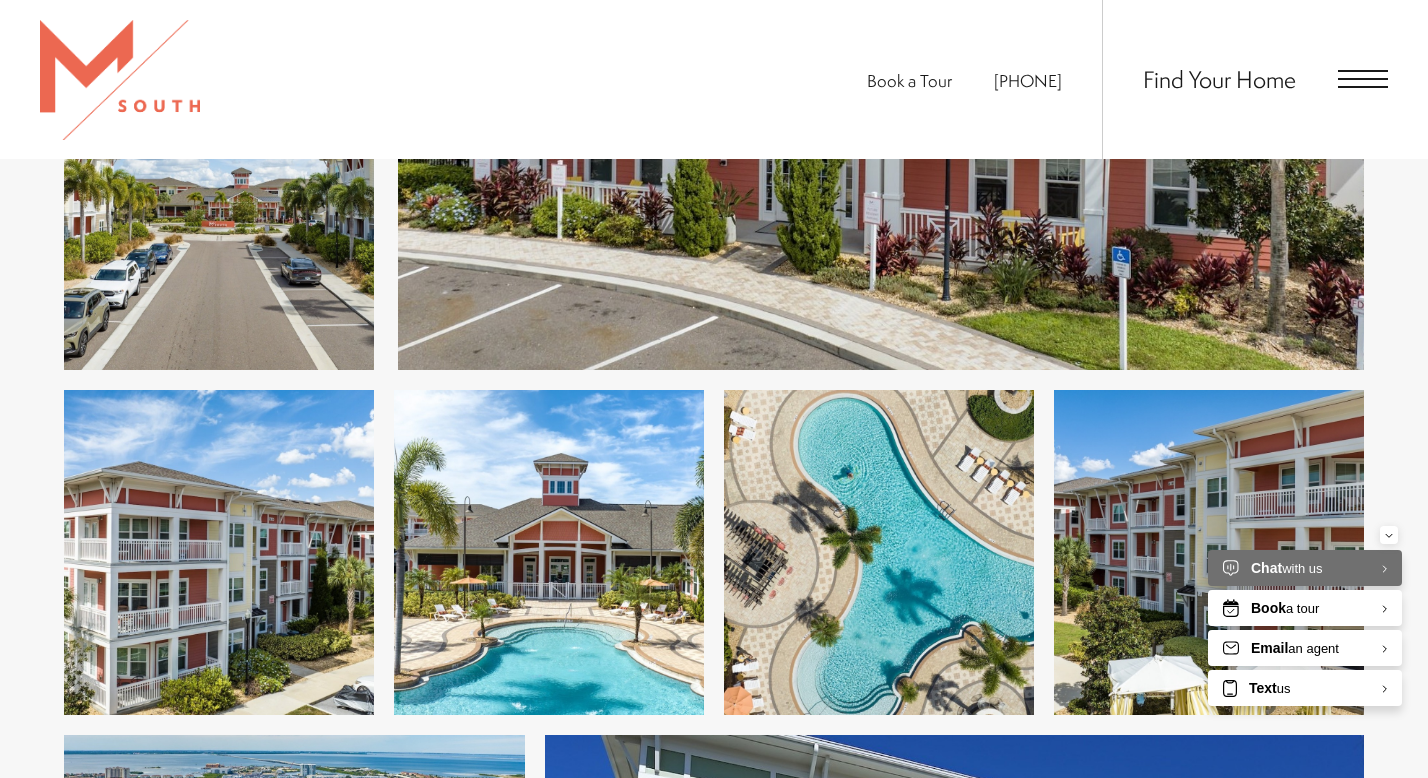 scroll, scrollTop: 0, scrollLeft: 0, axis: both 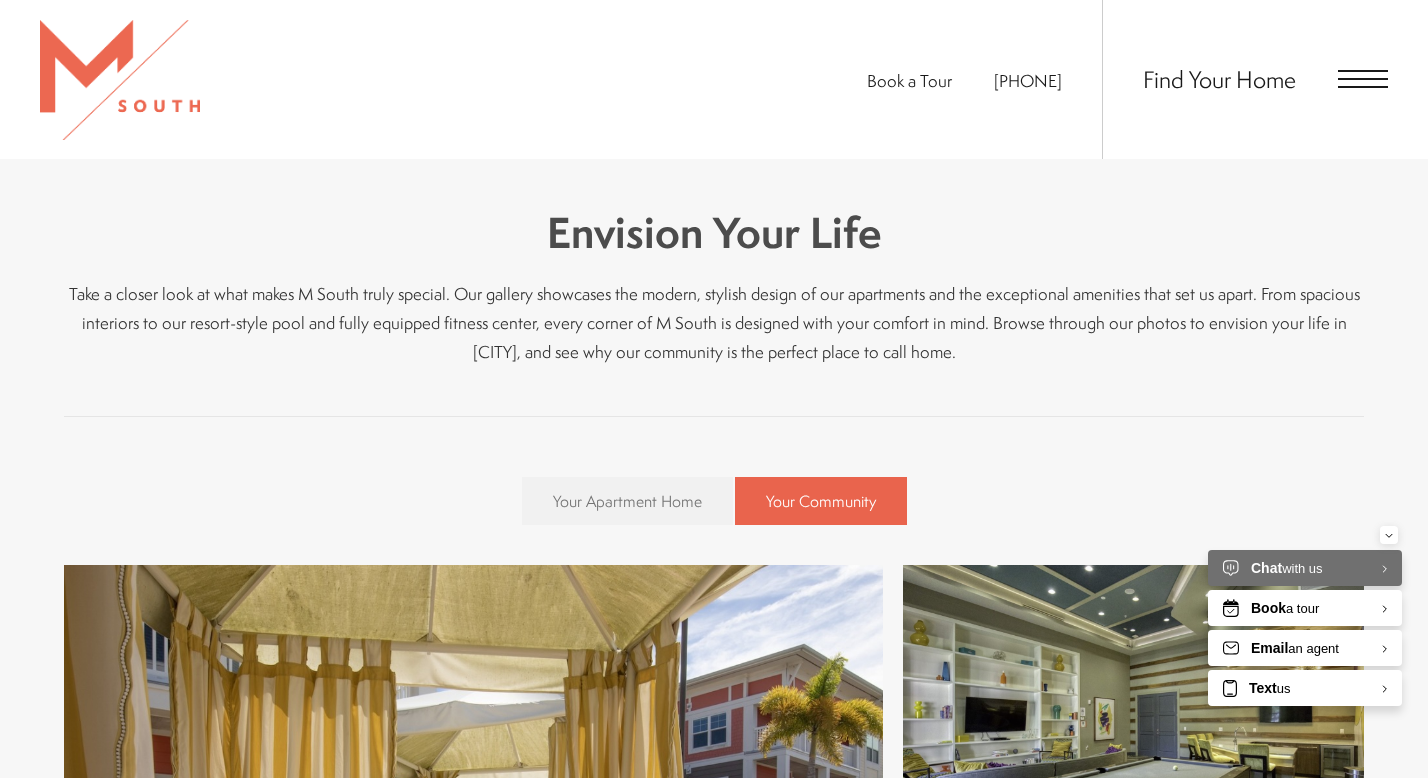 click on "Your Apartment Home" at bounding box center [627, 501] 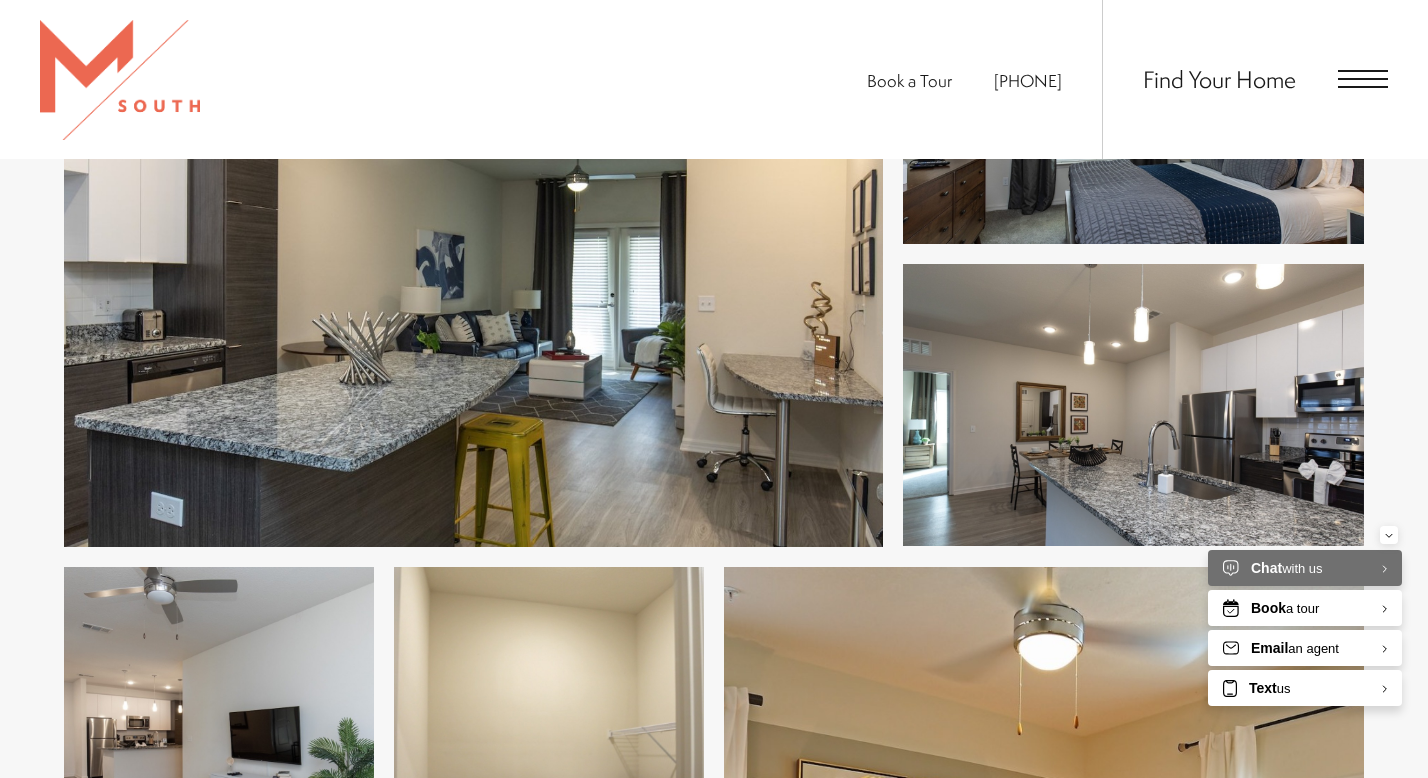 scroll, scrollTop: 1022, scrollLeft: 0, axis: vertical 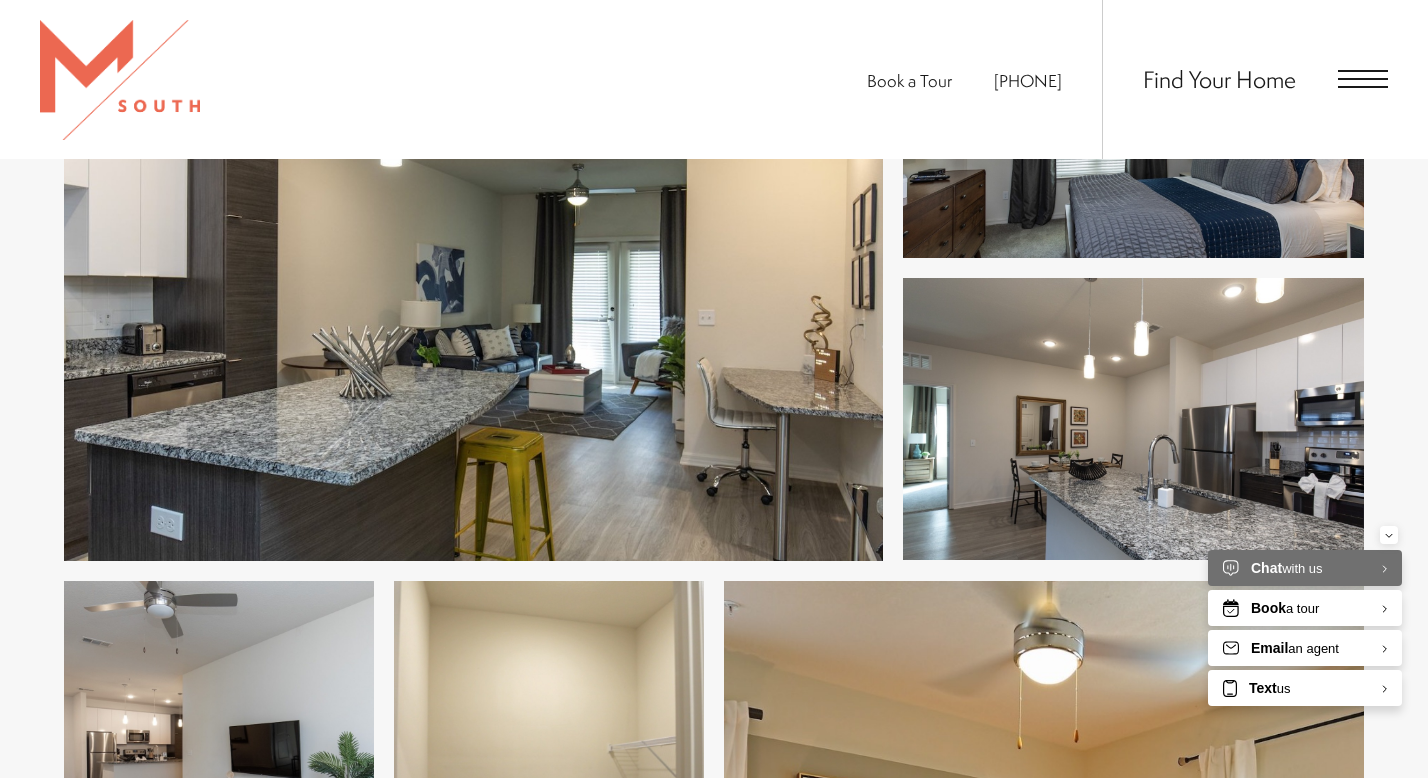 click at bounding box center (473, 268) 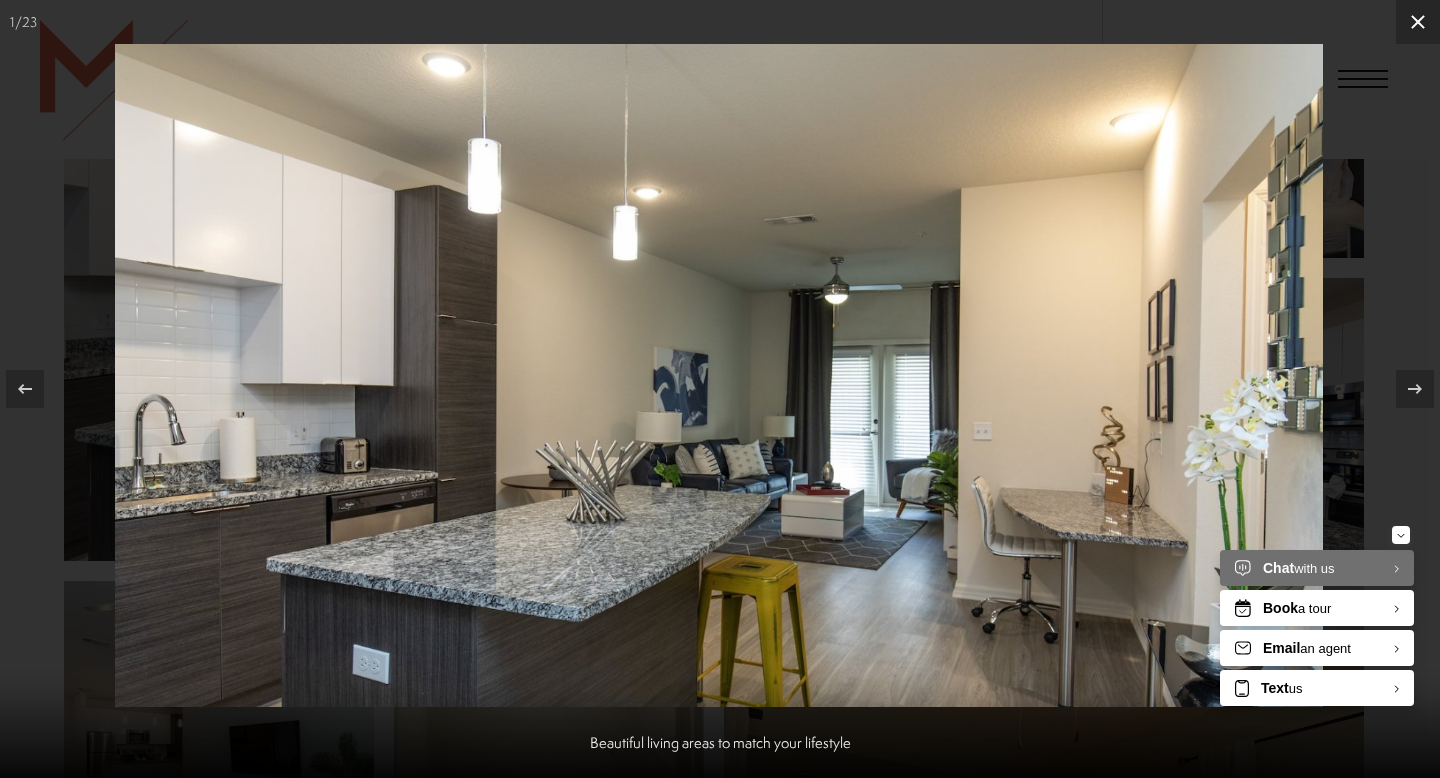 click 